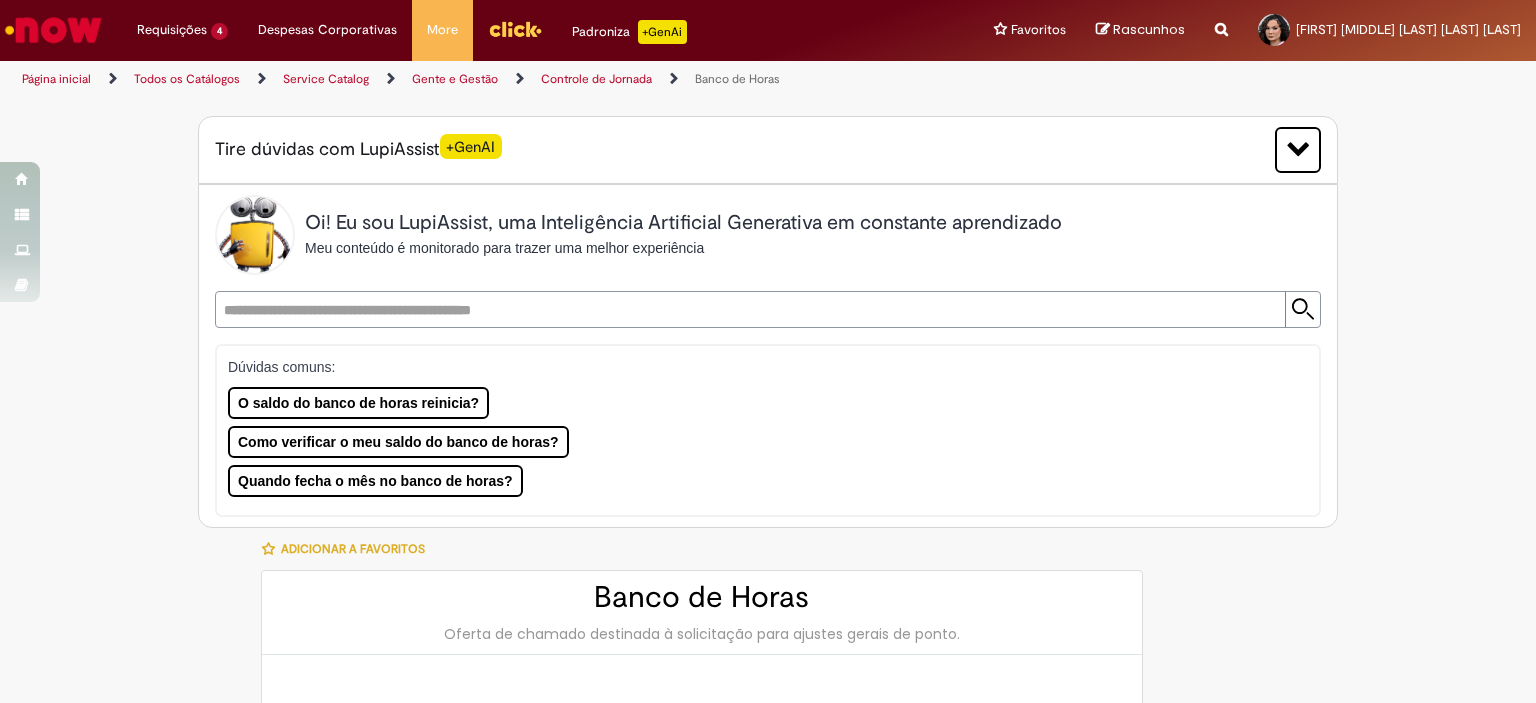 scroll, scrollTop: 0, scrollLeft: 0, axis: both 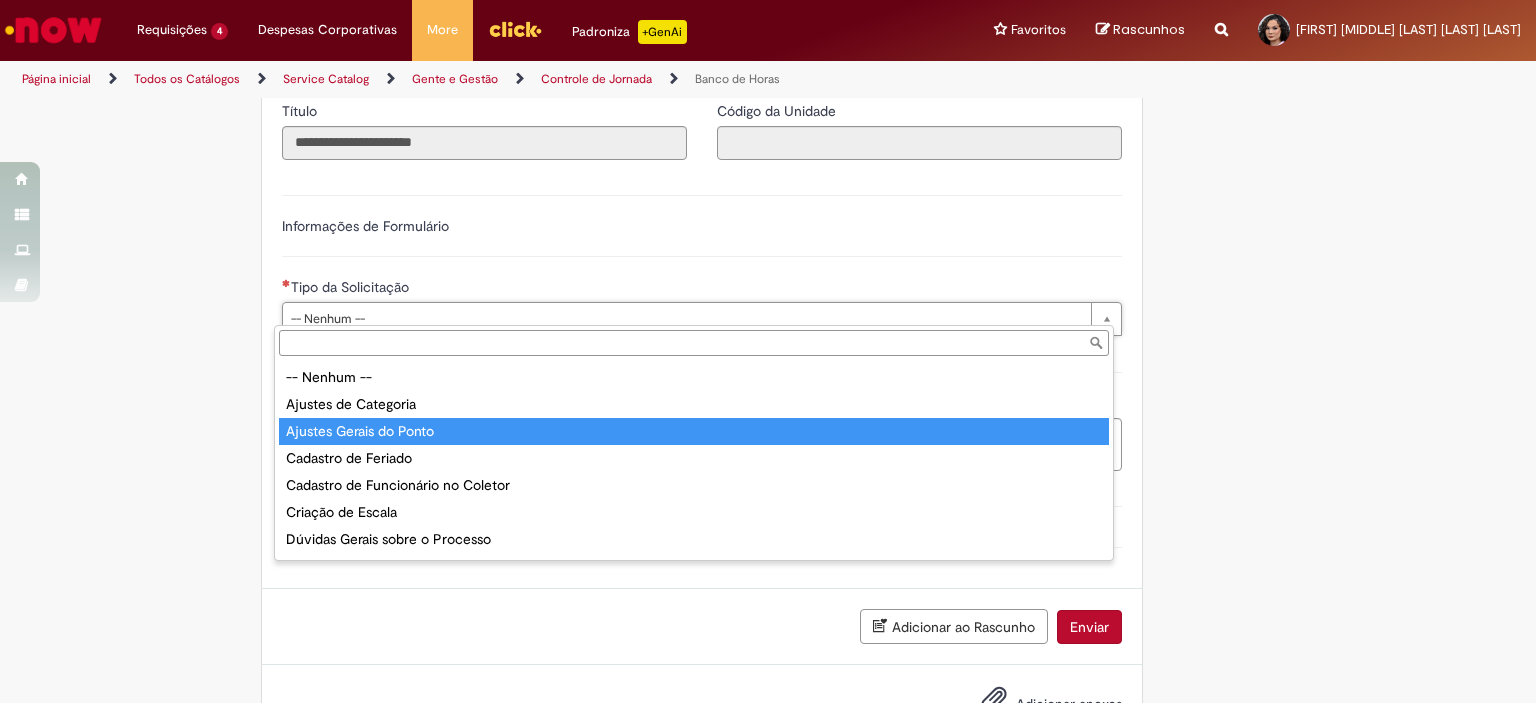type on "**********" 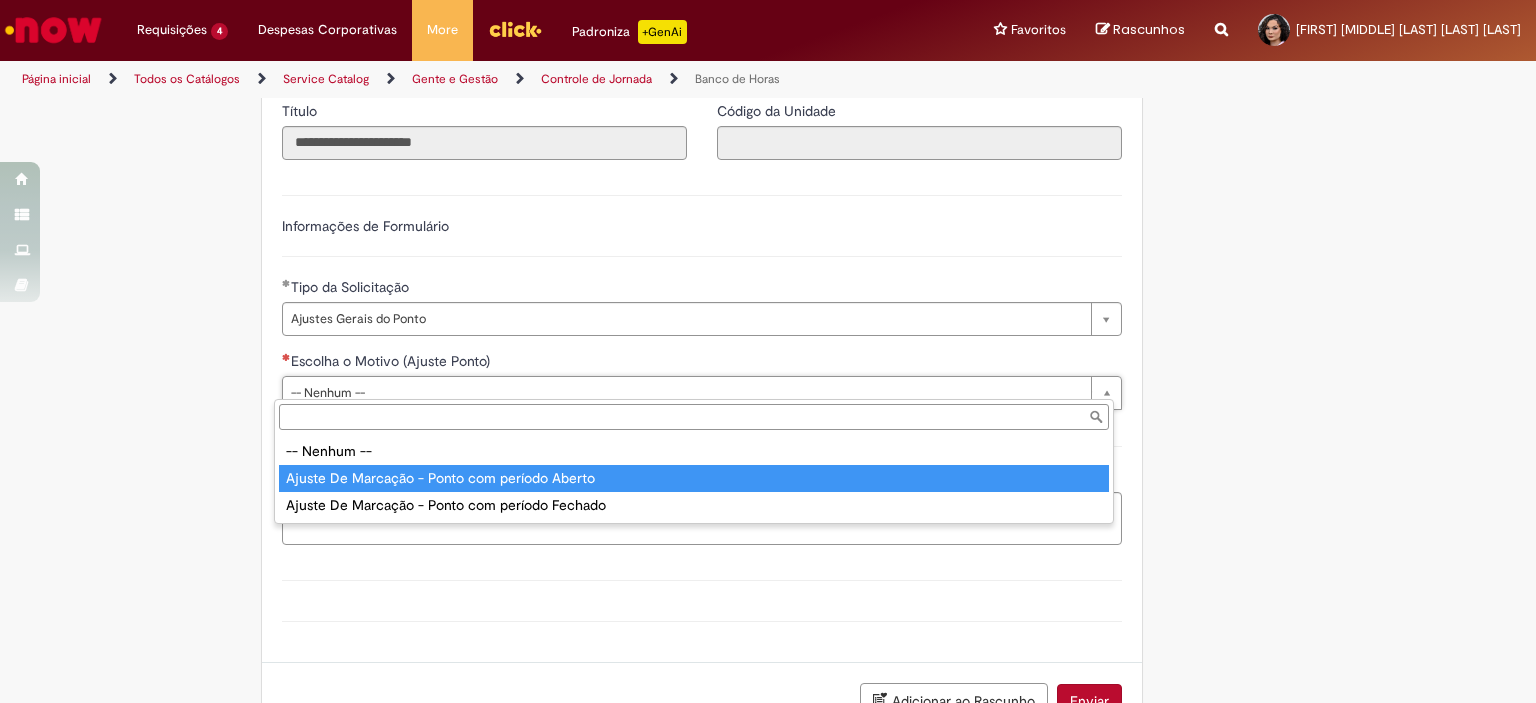 type on "**********" 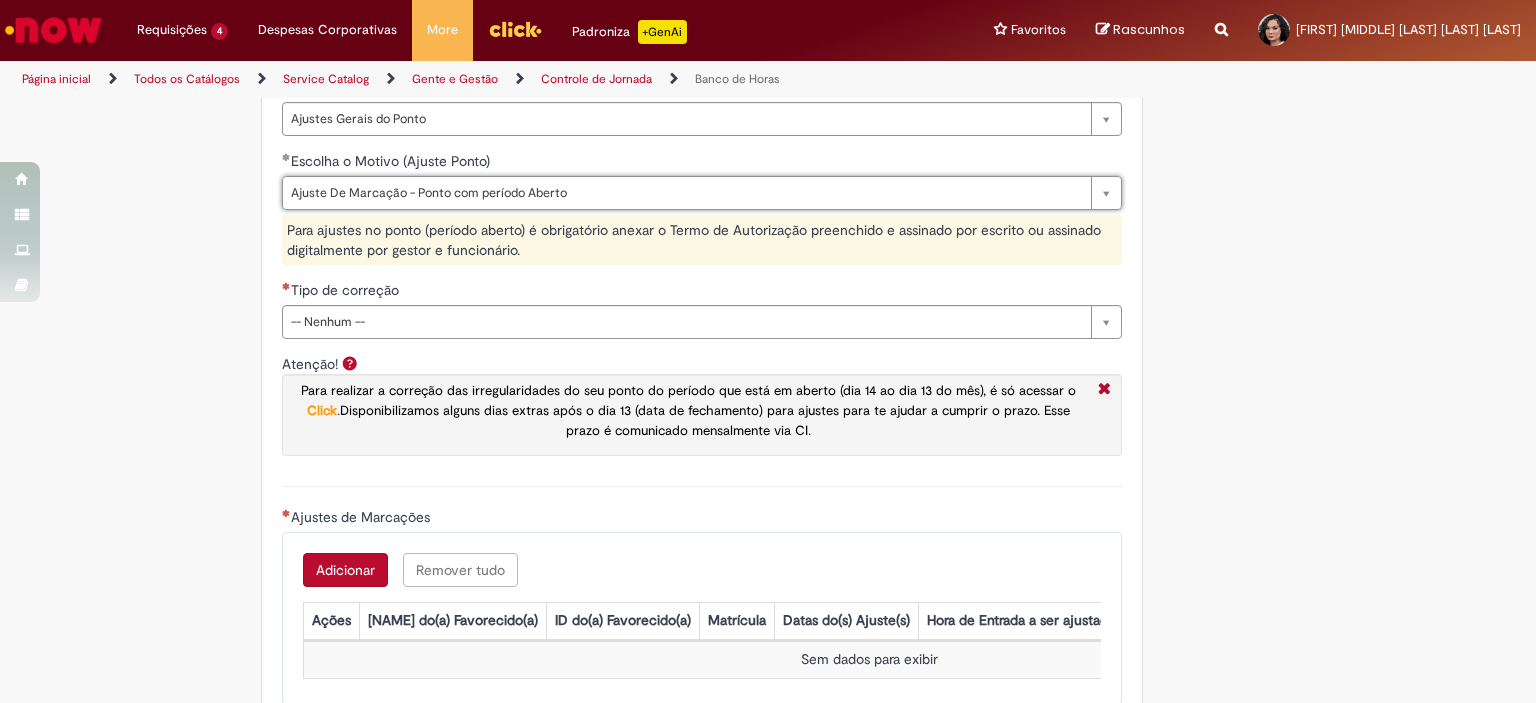 scroll, scrollTop: 1500, scrollLeft: 0, axis: vertical 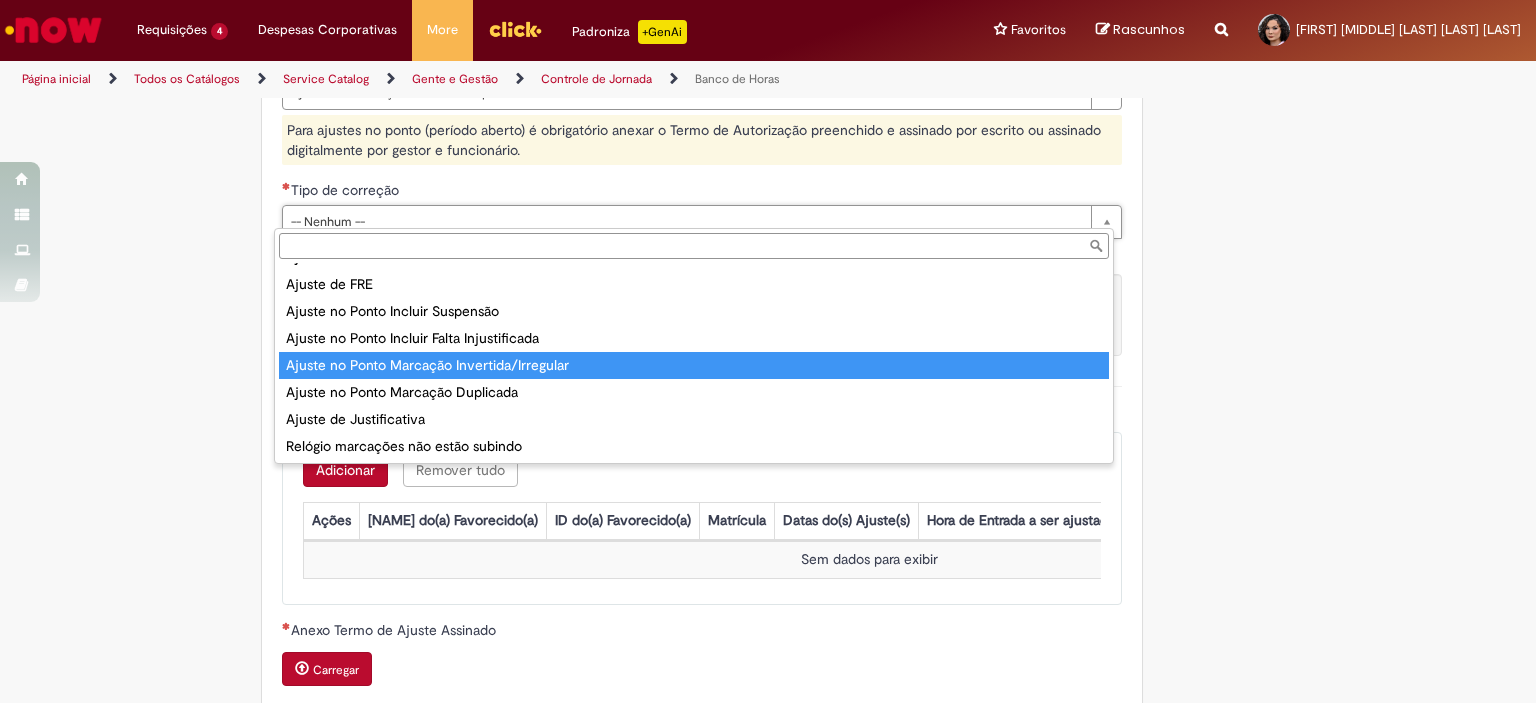 type on "**********" 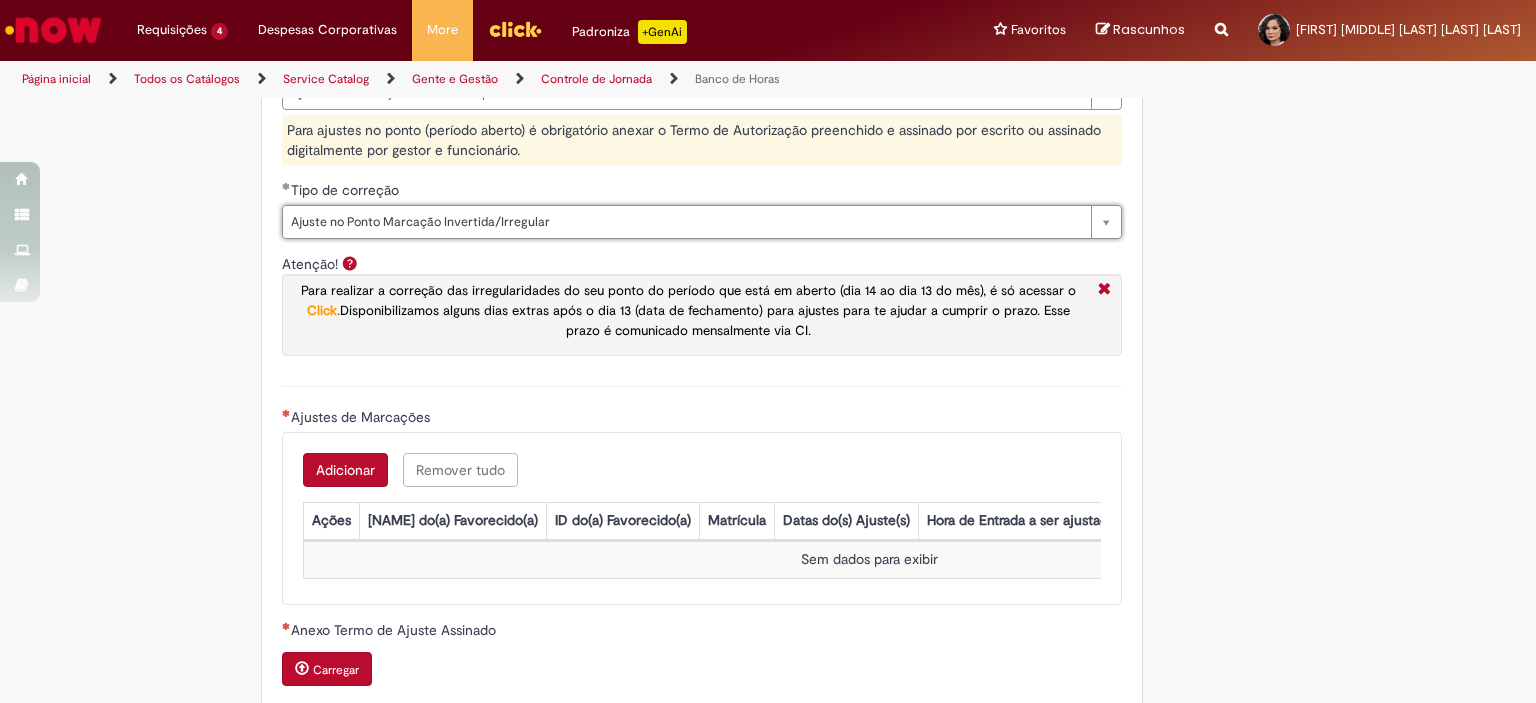 scroll, scrollTop: 1700, scrollLeft: 0, axis: vertical 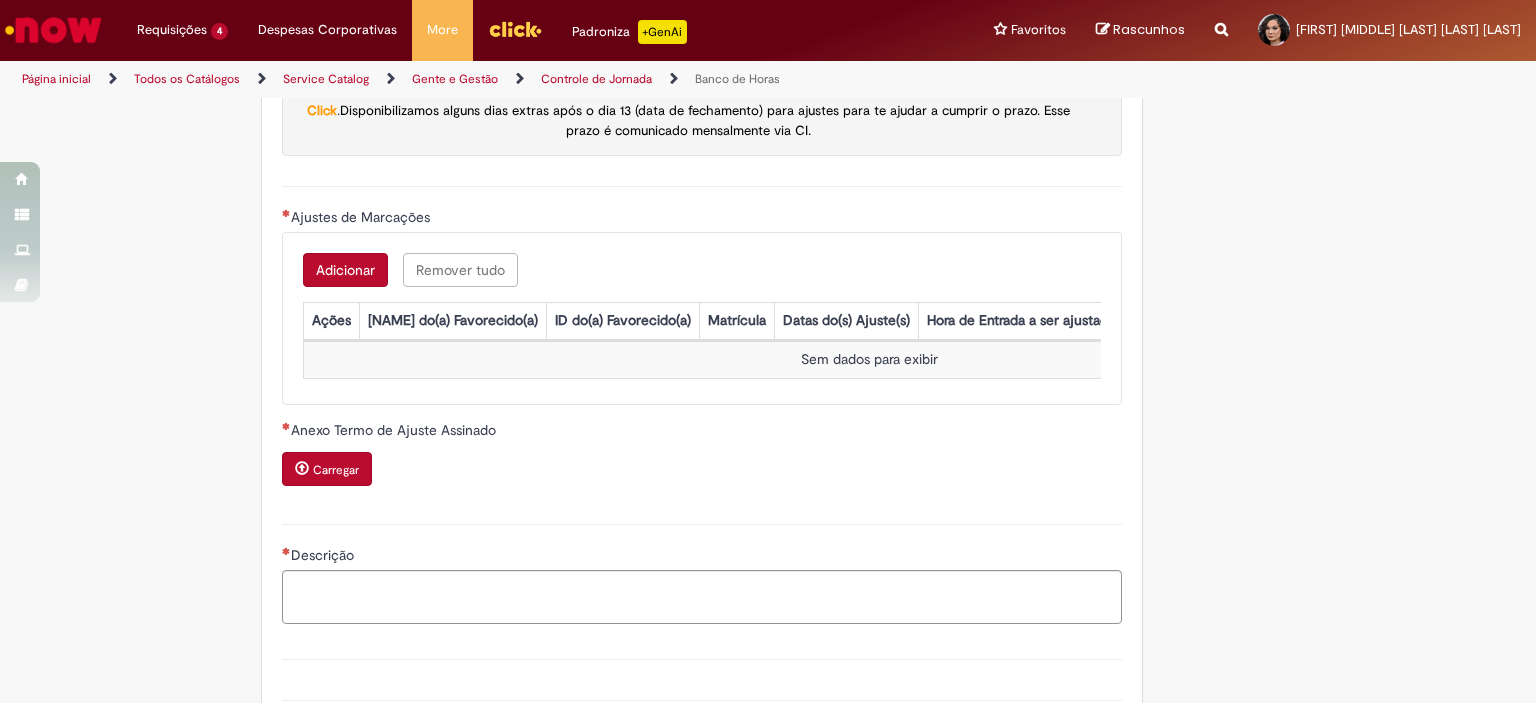 click on "Adicionar" at bounding box center [345, 270] 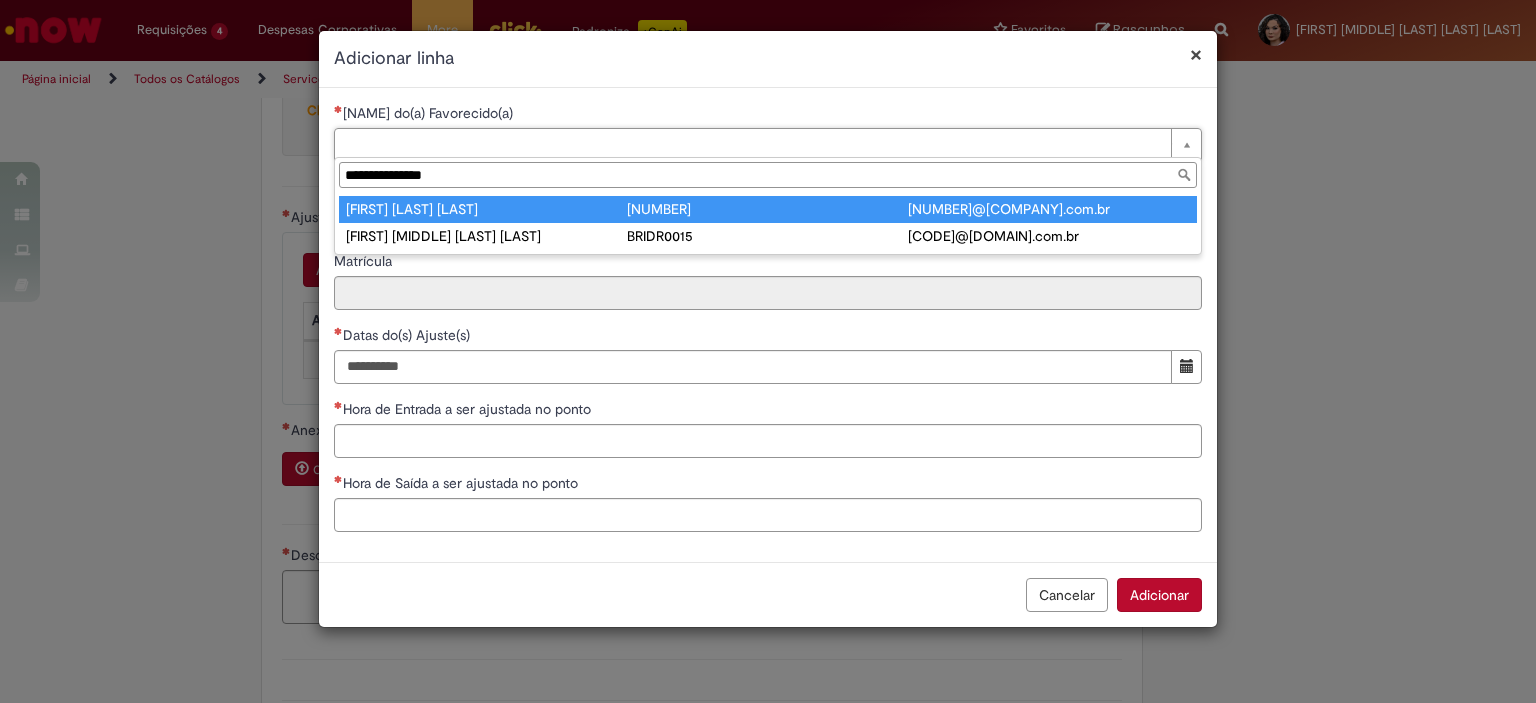 type on "**********" 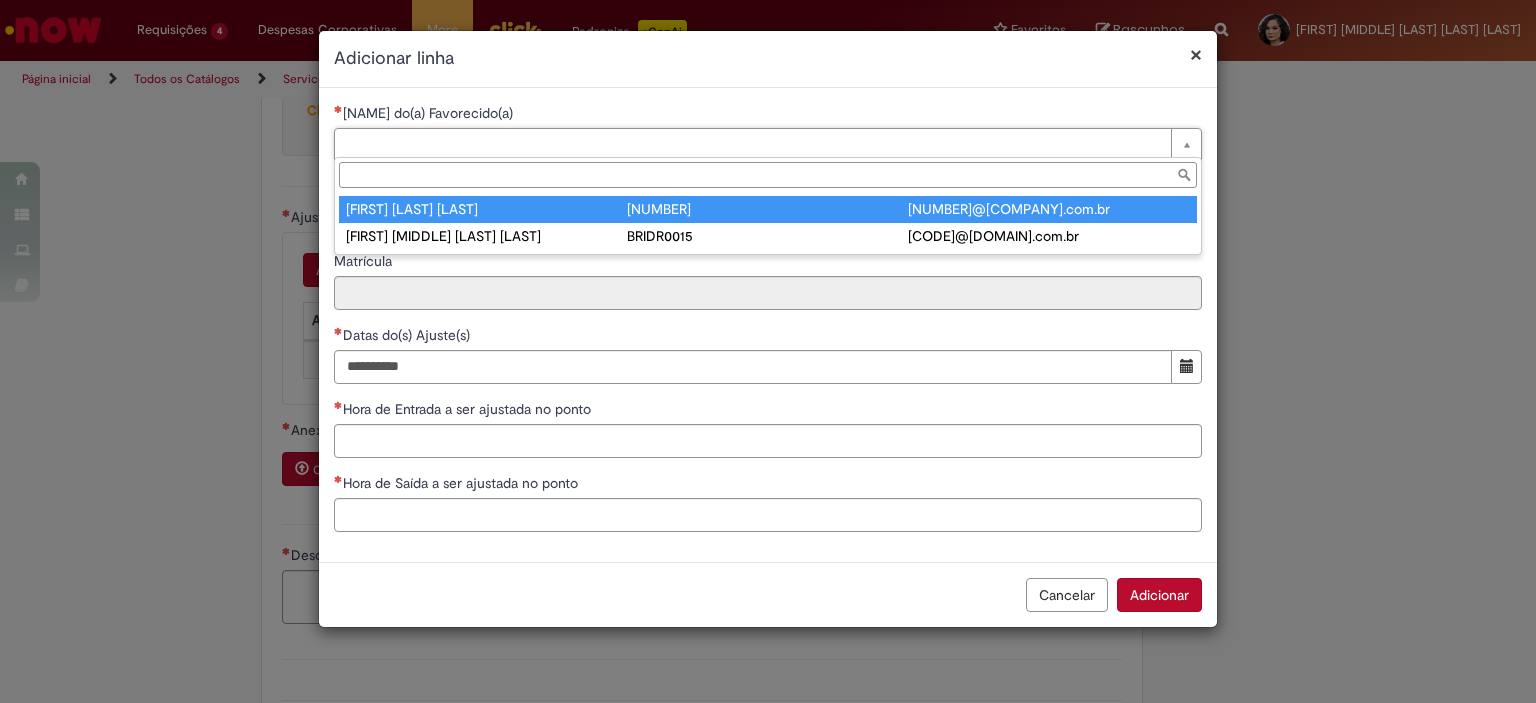 type on "********" 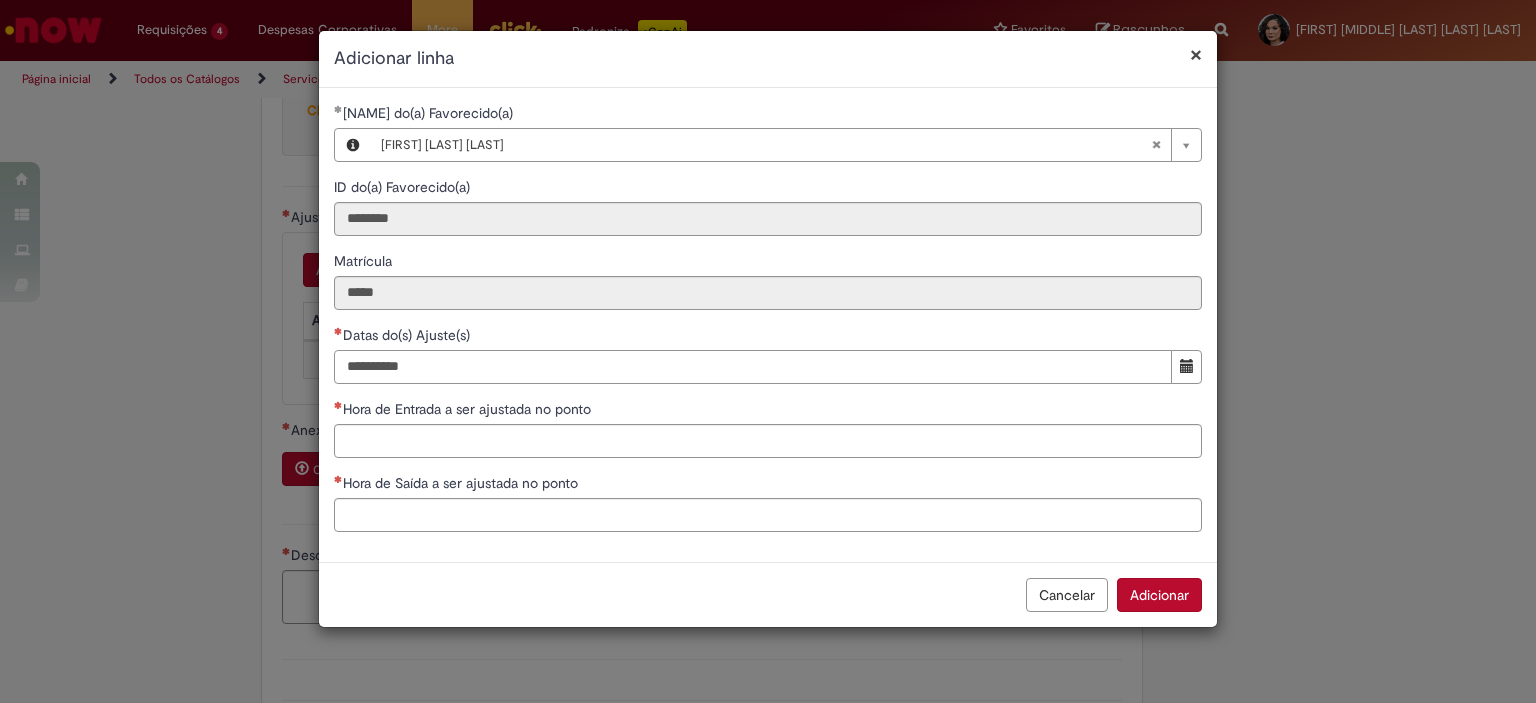 click on "Datas do(s) Ajuste(s)" at bounding box center [753, 367] 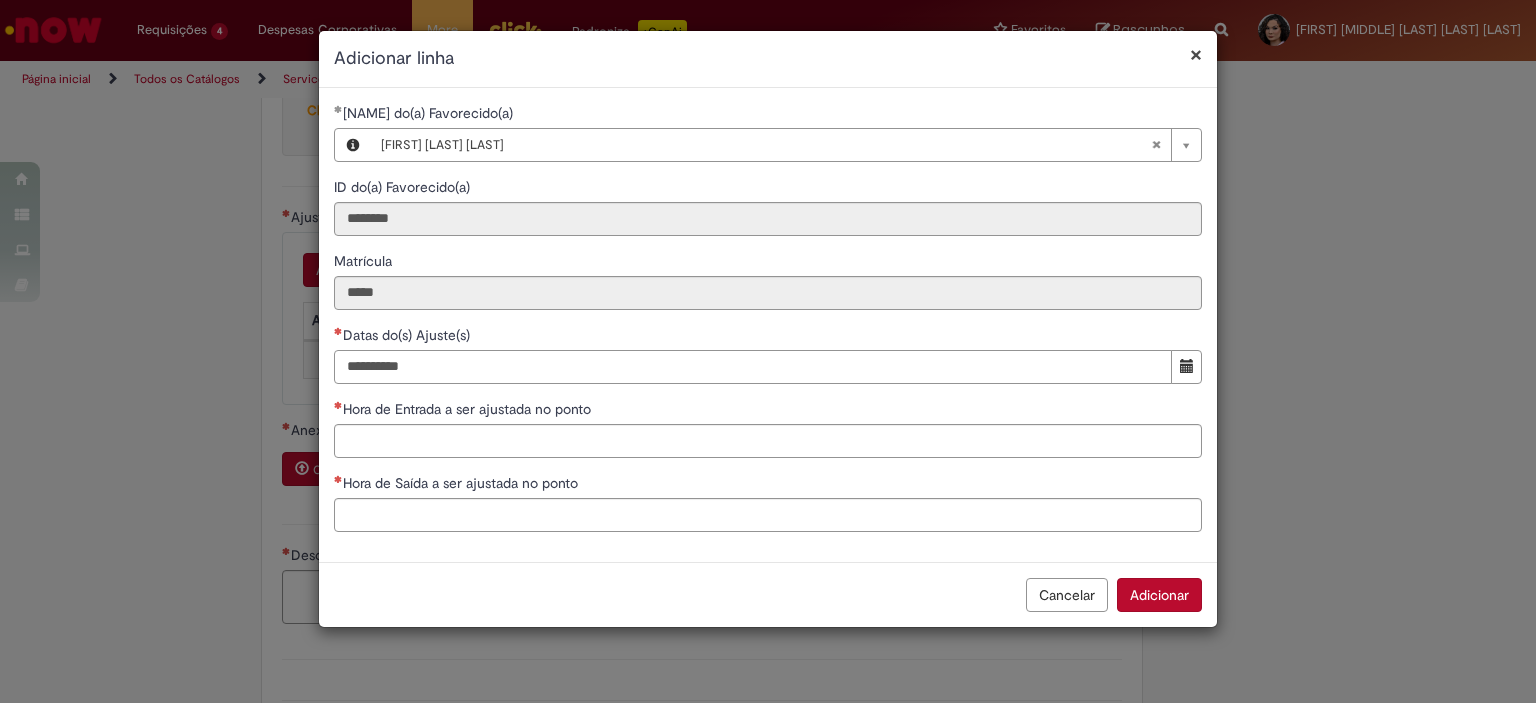 type on "**********" 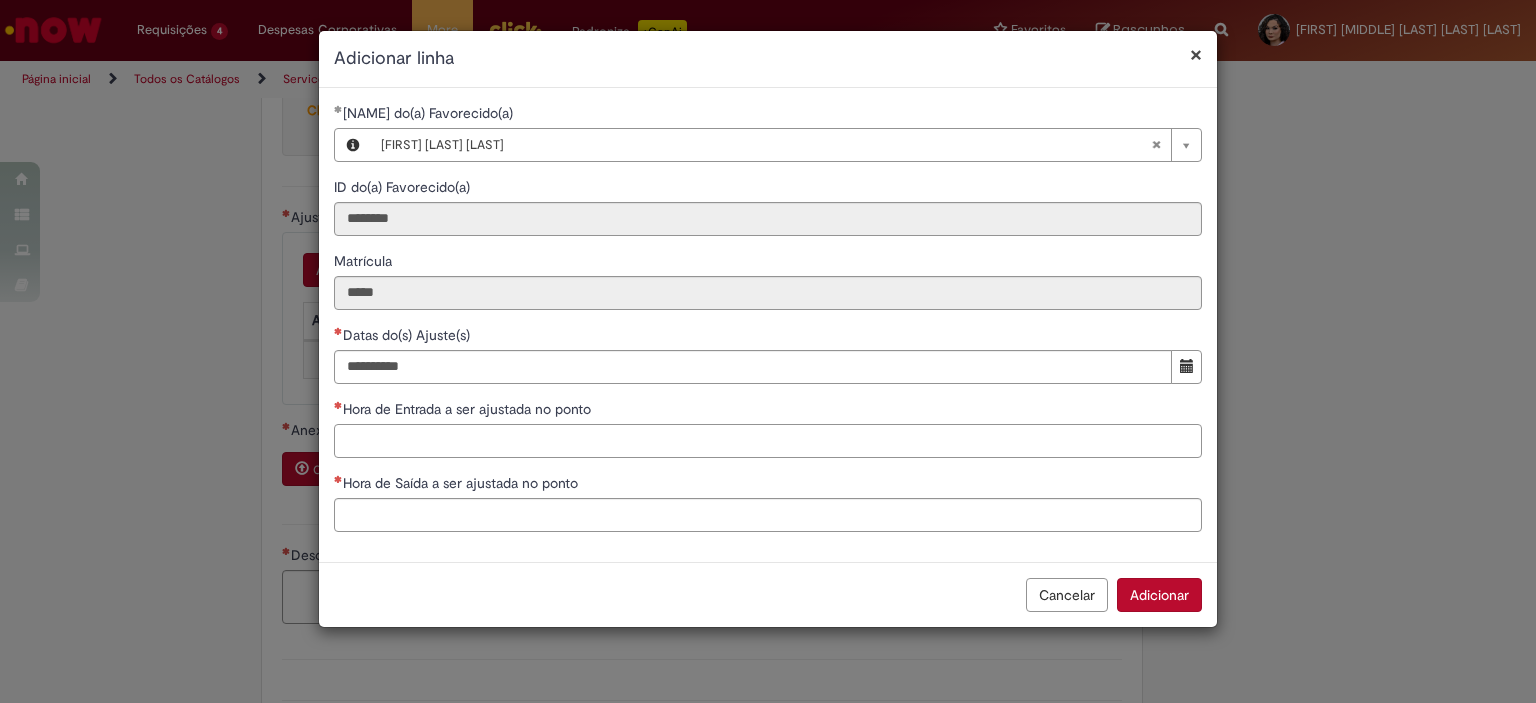 click on "Hora de Entrada a ser ajustada no ponto" at bounding box center [768, 441] 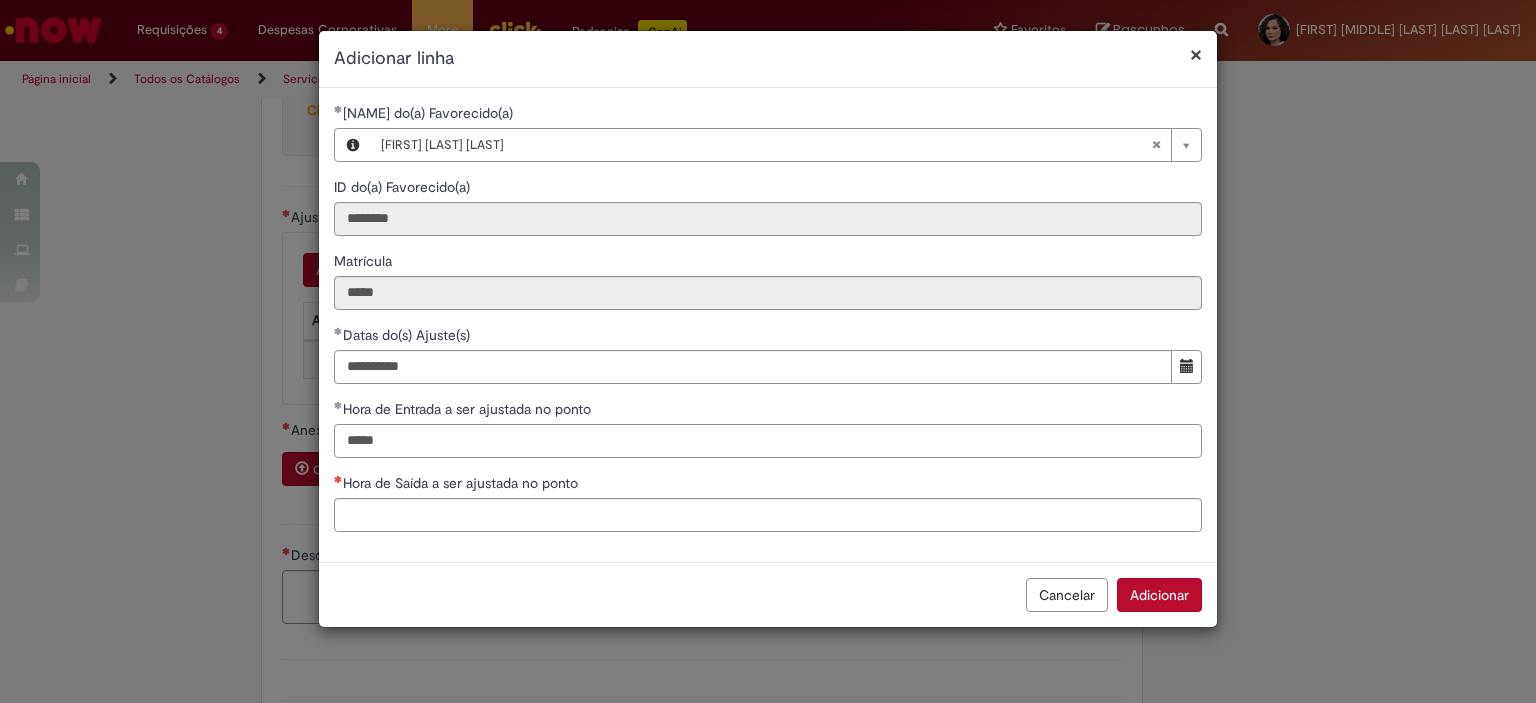 type on "*****" 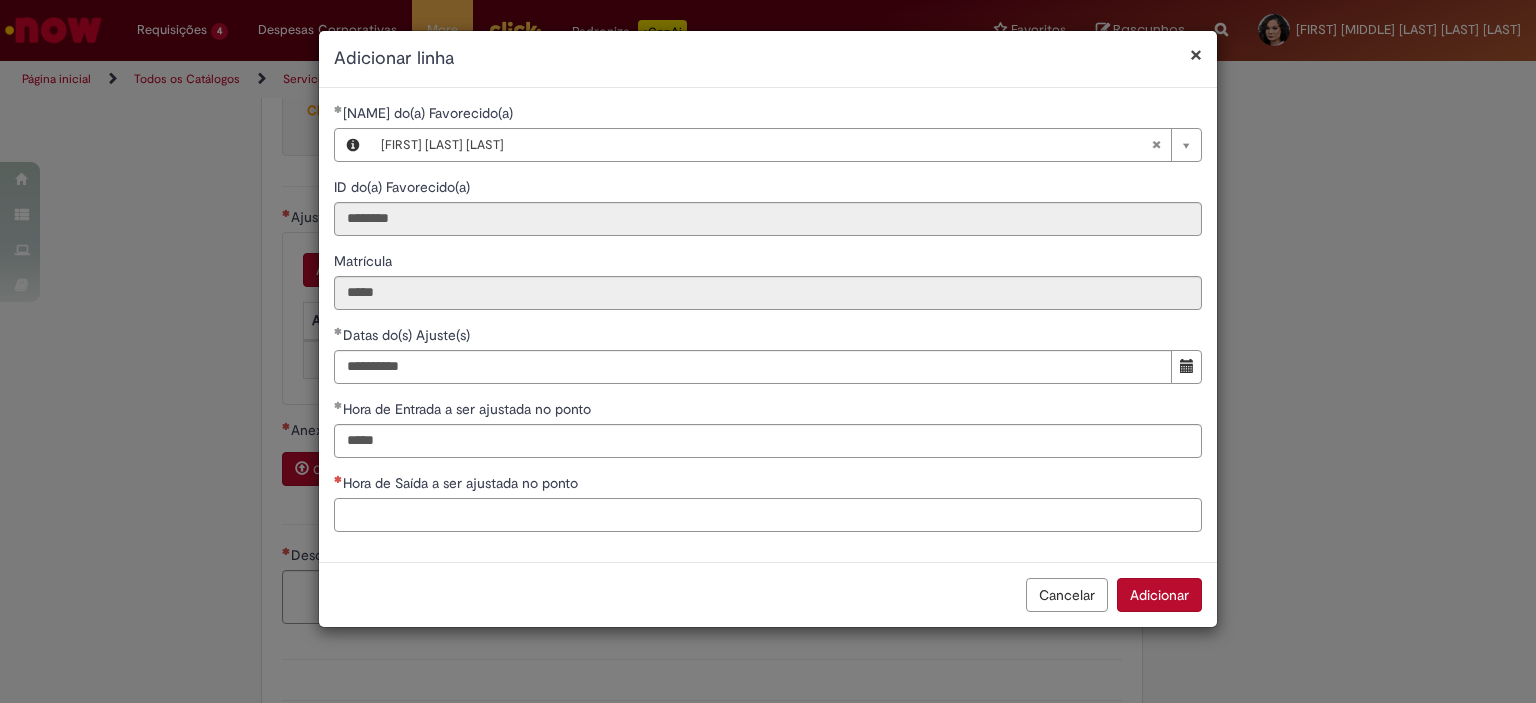 click on "Hora de Saída a ser ajustada no ponto" at bounding box center [768, 515] 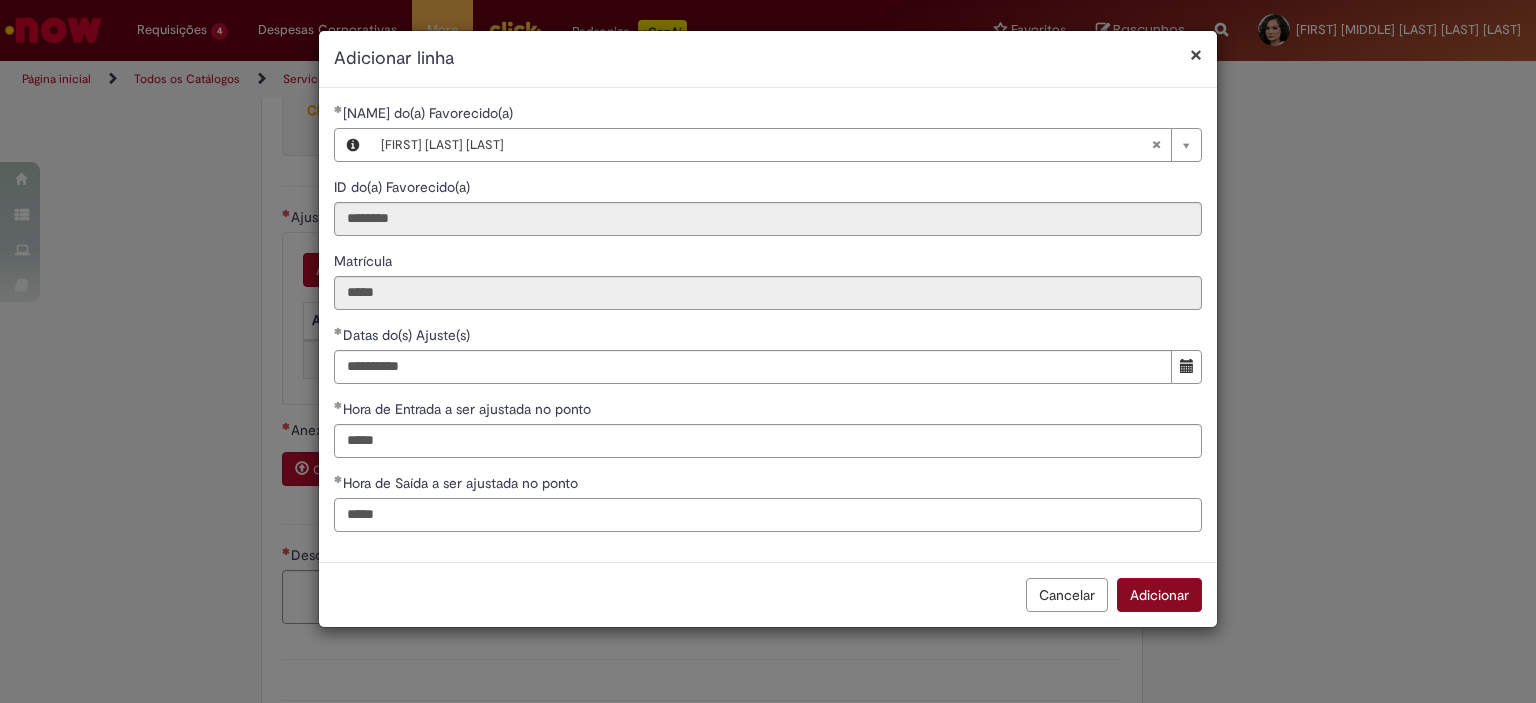 type on "*****" 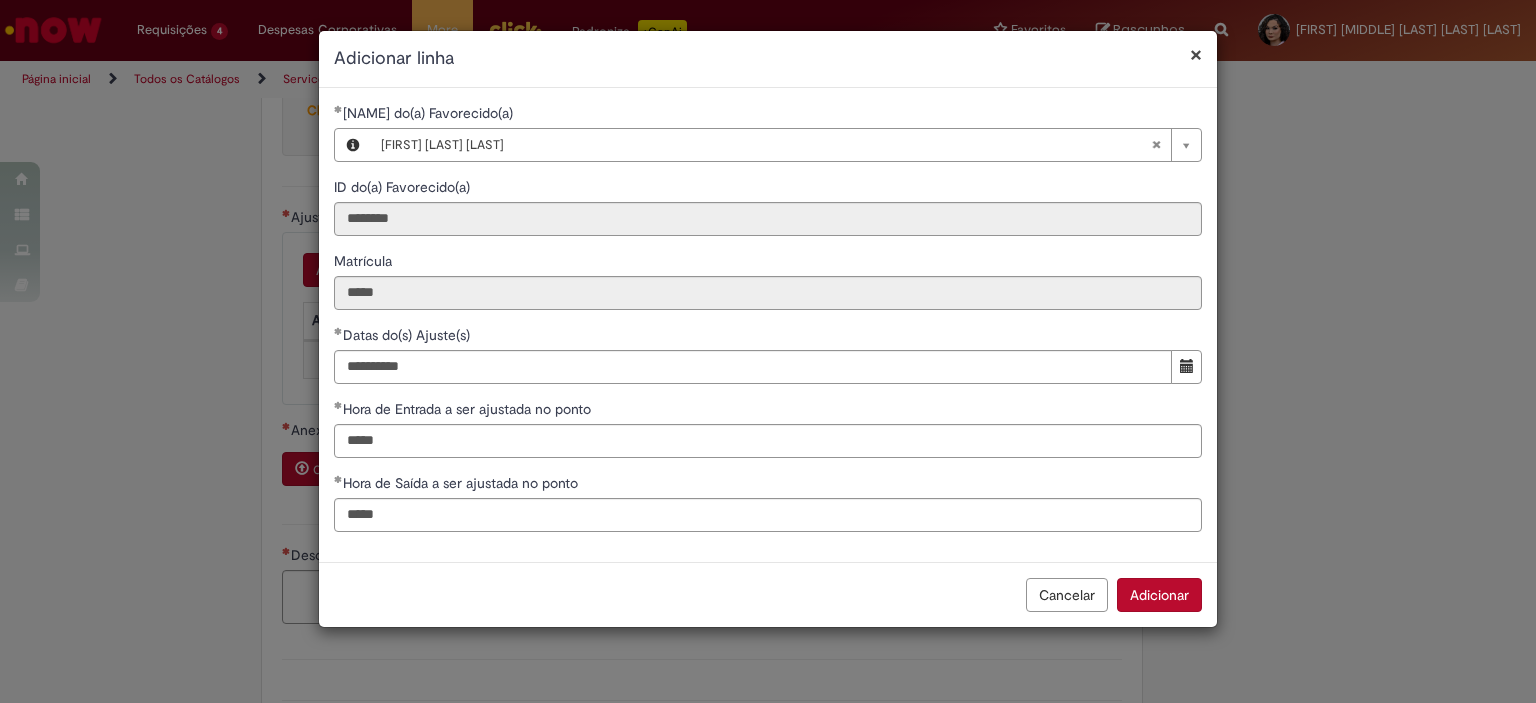 click on "Adicionar" at bounding box center (1159, 595) 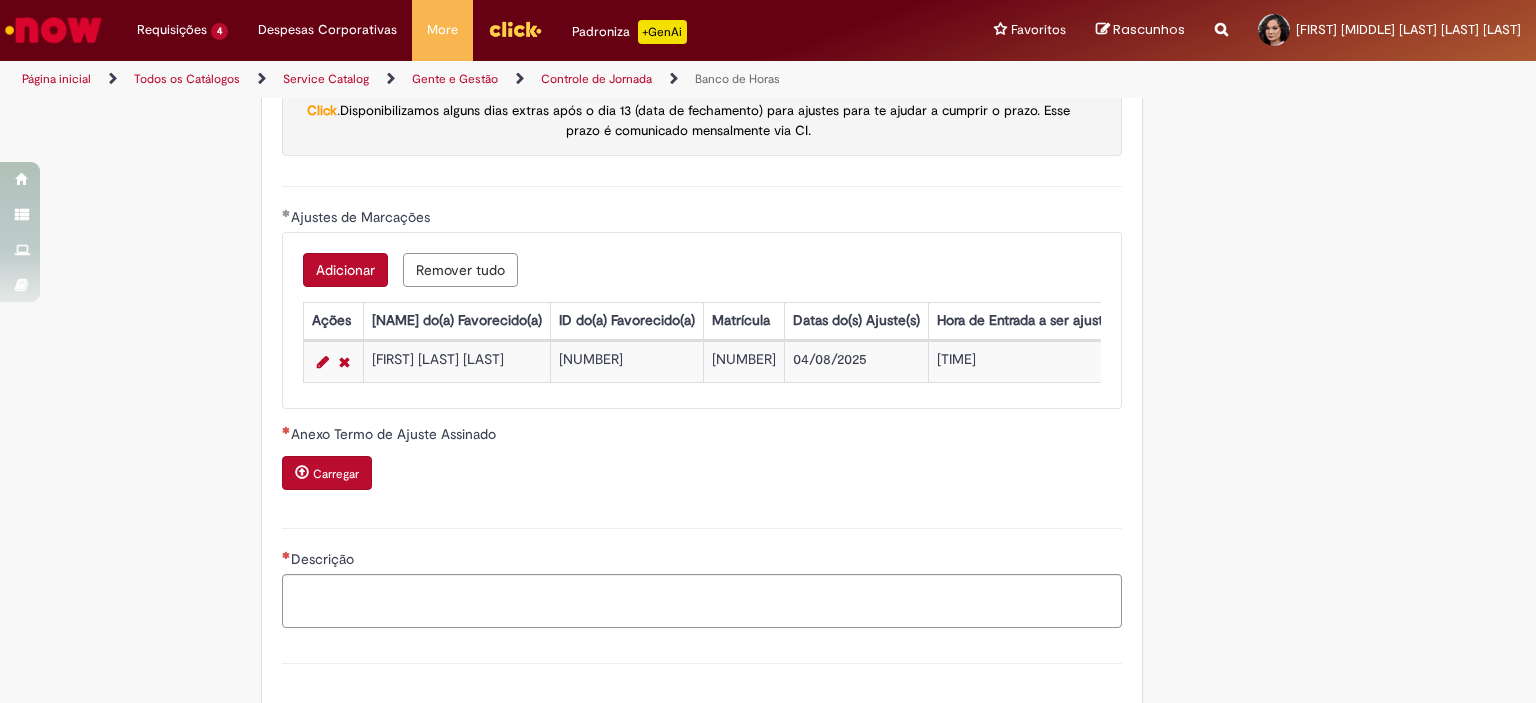 click on "Adicionar" at bounding box center (345, 270) 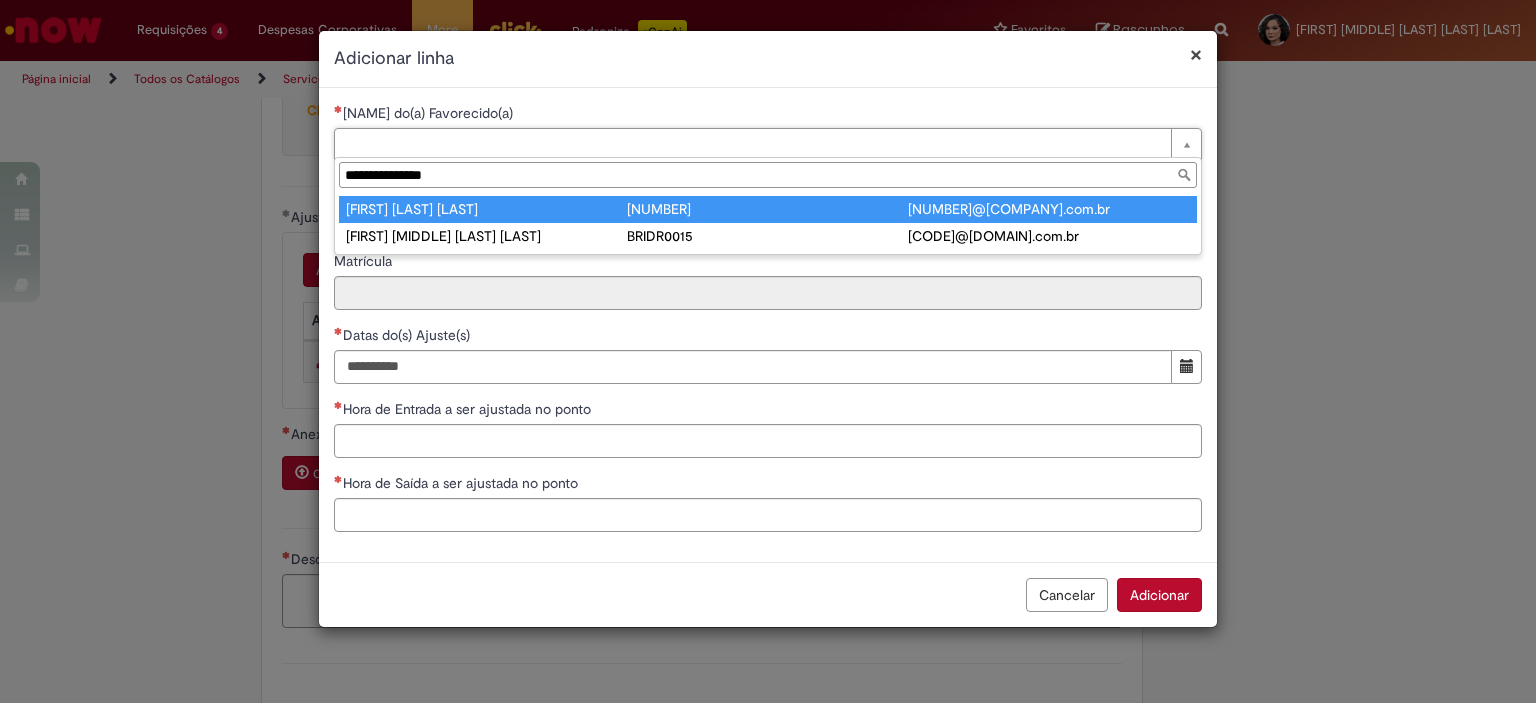 type on "**********" 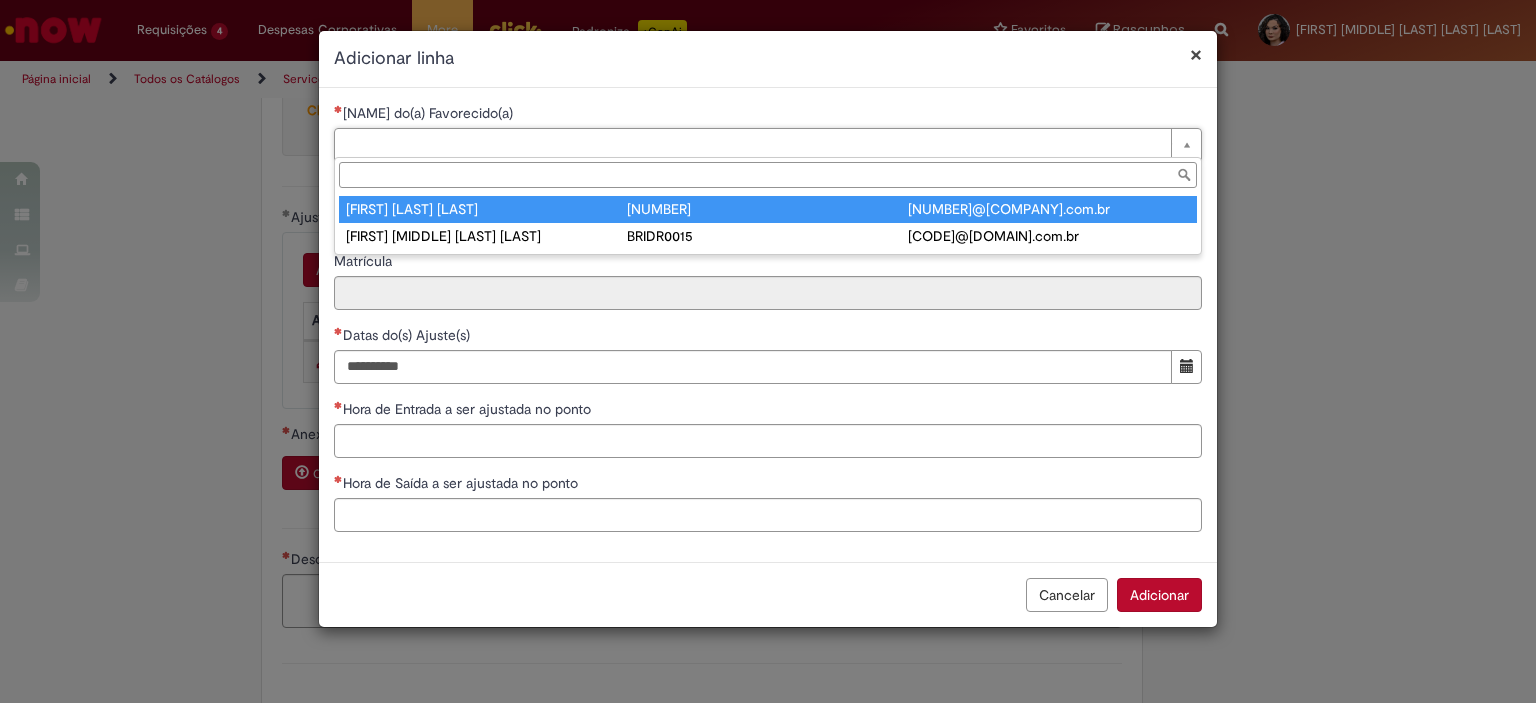 type on "********" 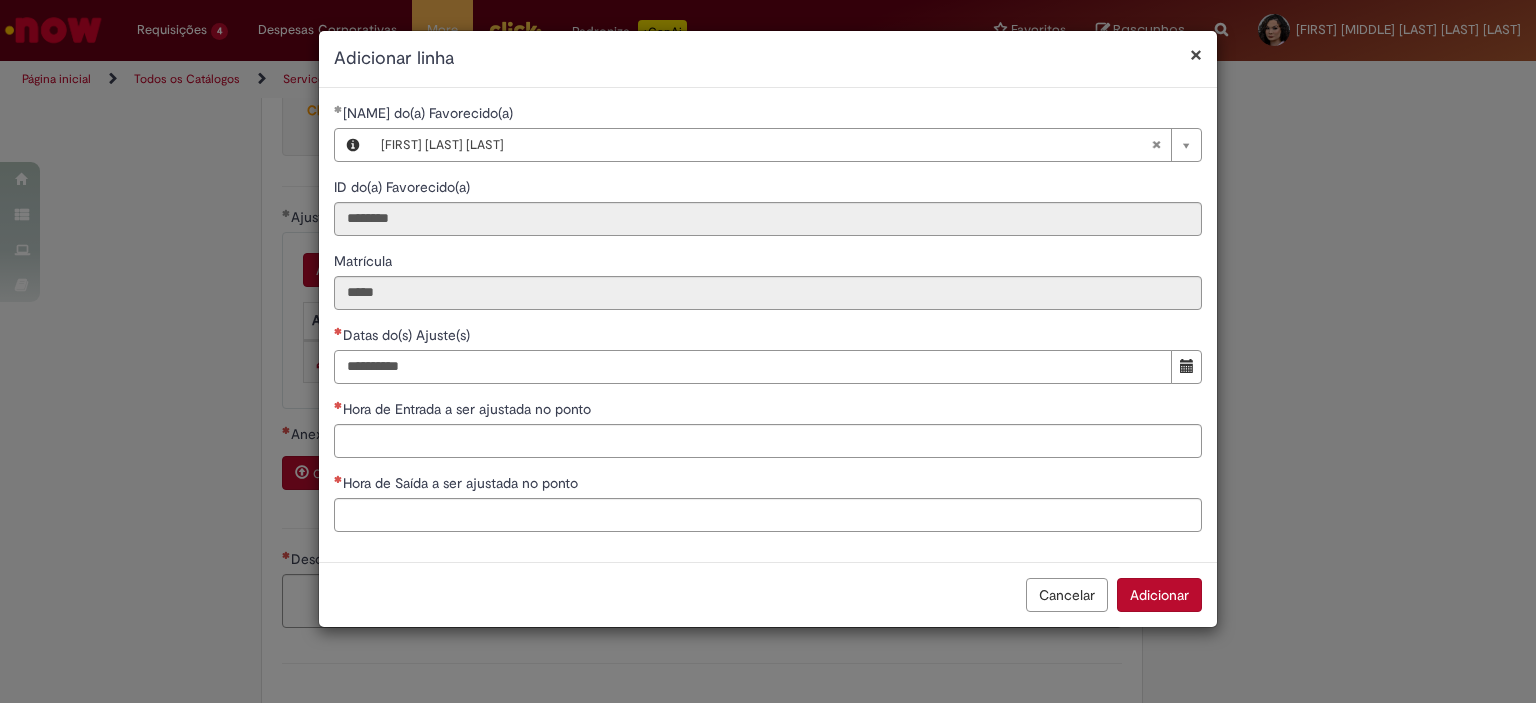 click on "Datas do(s) Ajuste(s)" at bounding box center (753, 367) 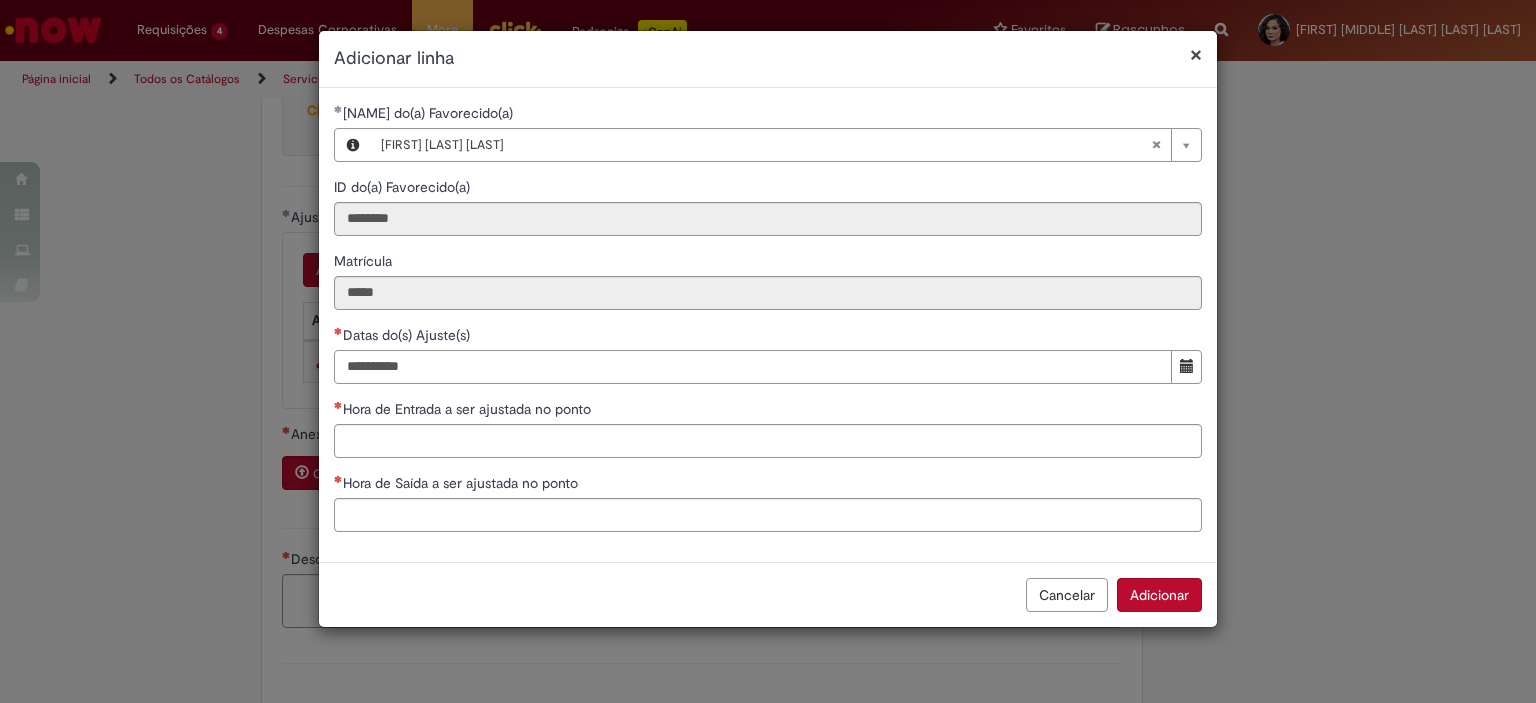 type on "**********" 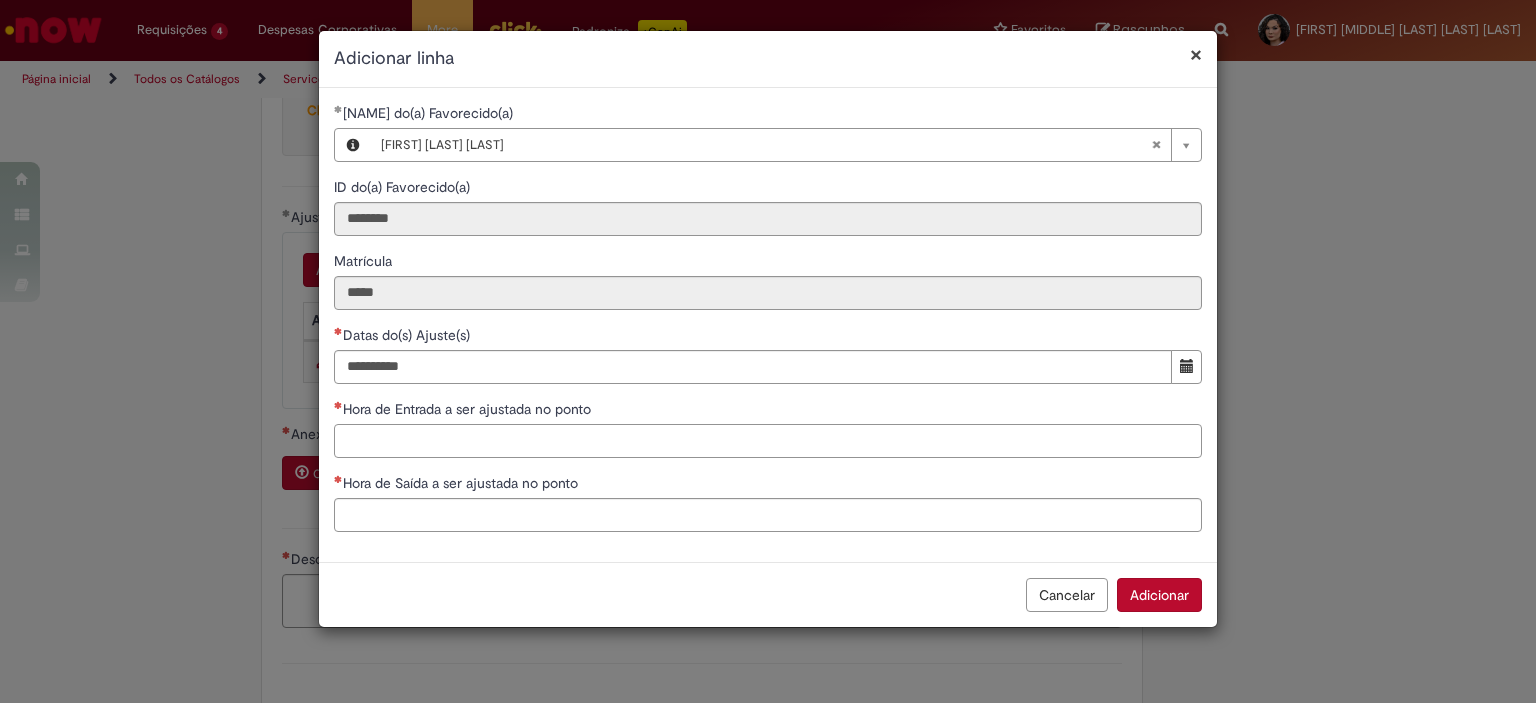 click on "Hora de Entrada a ser ajustada no ponto" at bounding box center [768, 441] 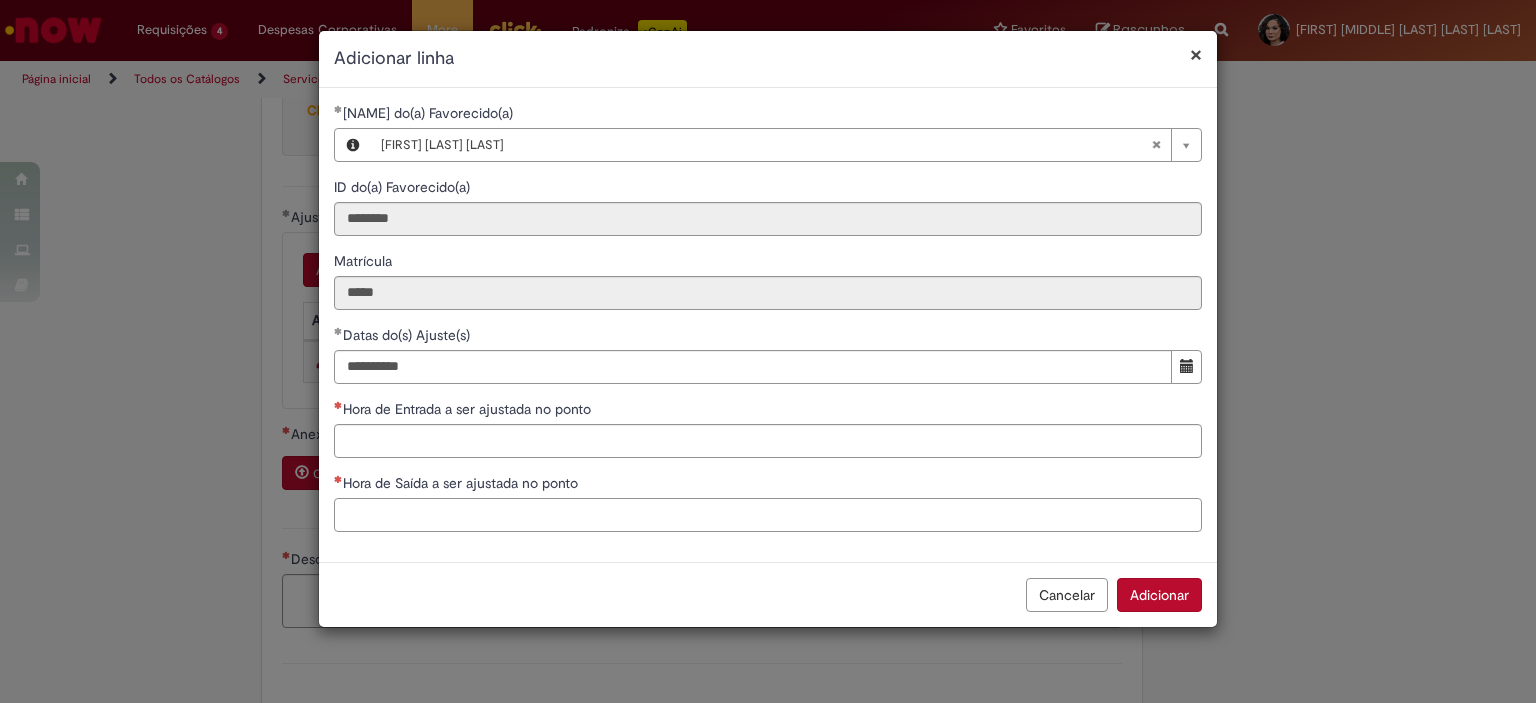 click on "Hora de Saída a ser ajustada no ponto" at bounding box center [768, 515] 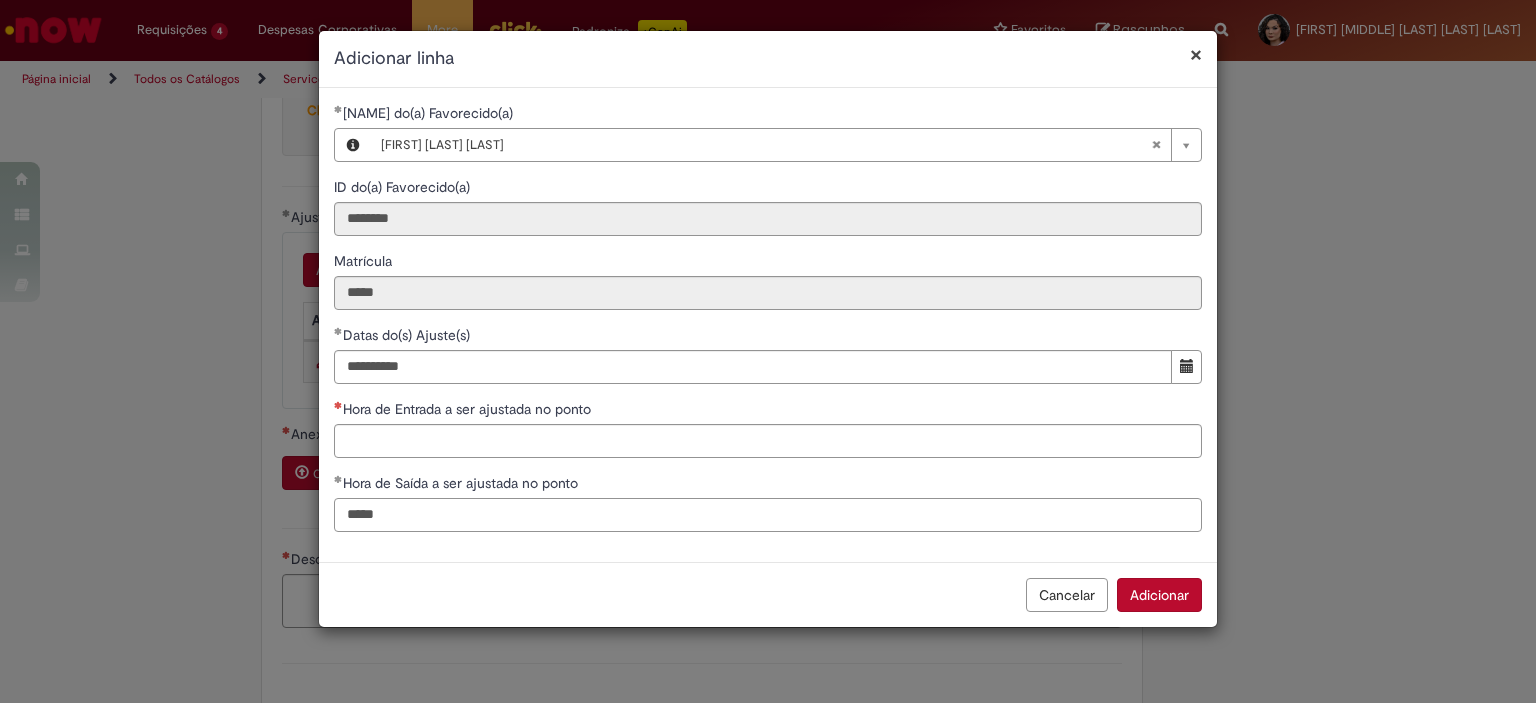 type on "*****" 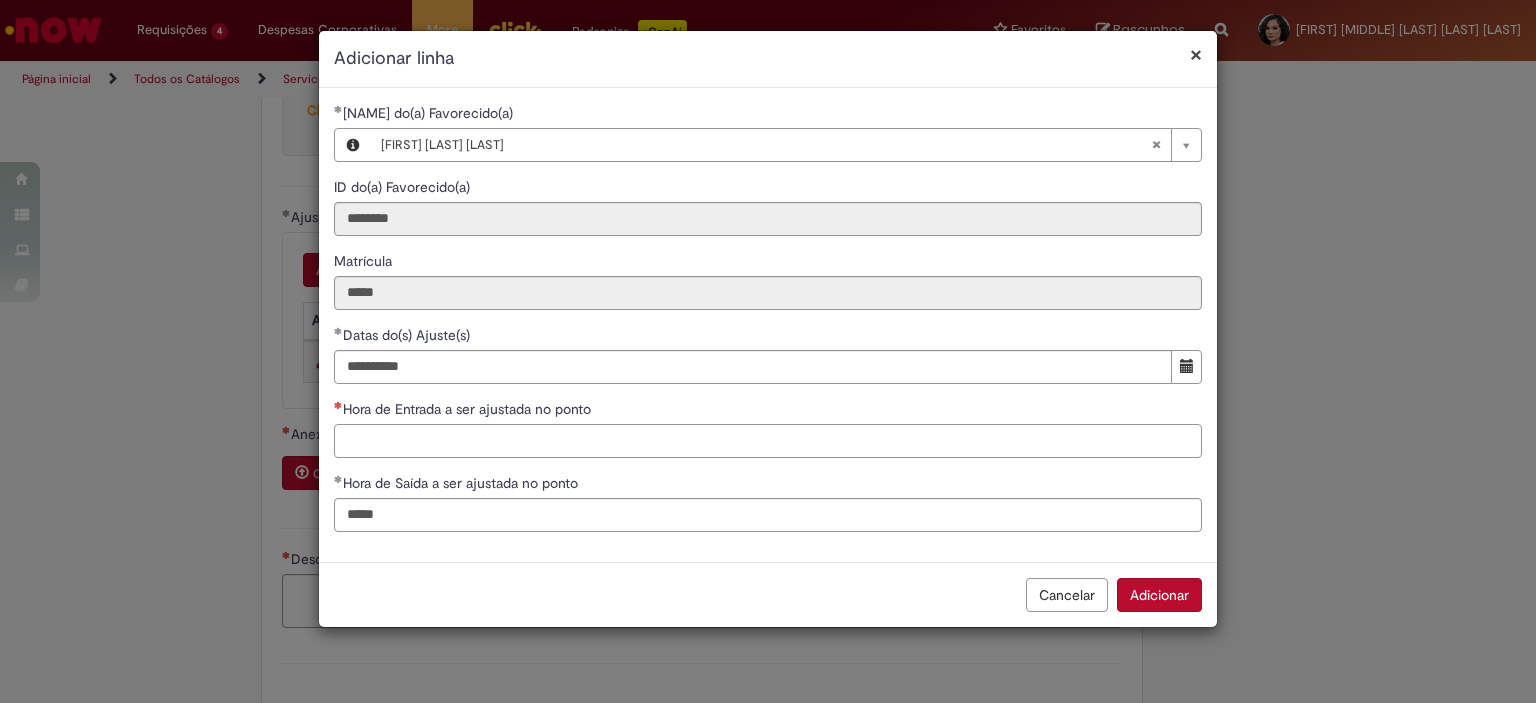 click on "Hora de Entrada a ser ajustada no ponto" at bounding box center (768, 441) 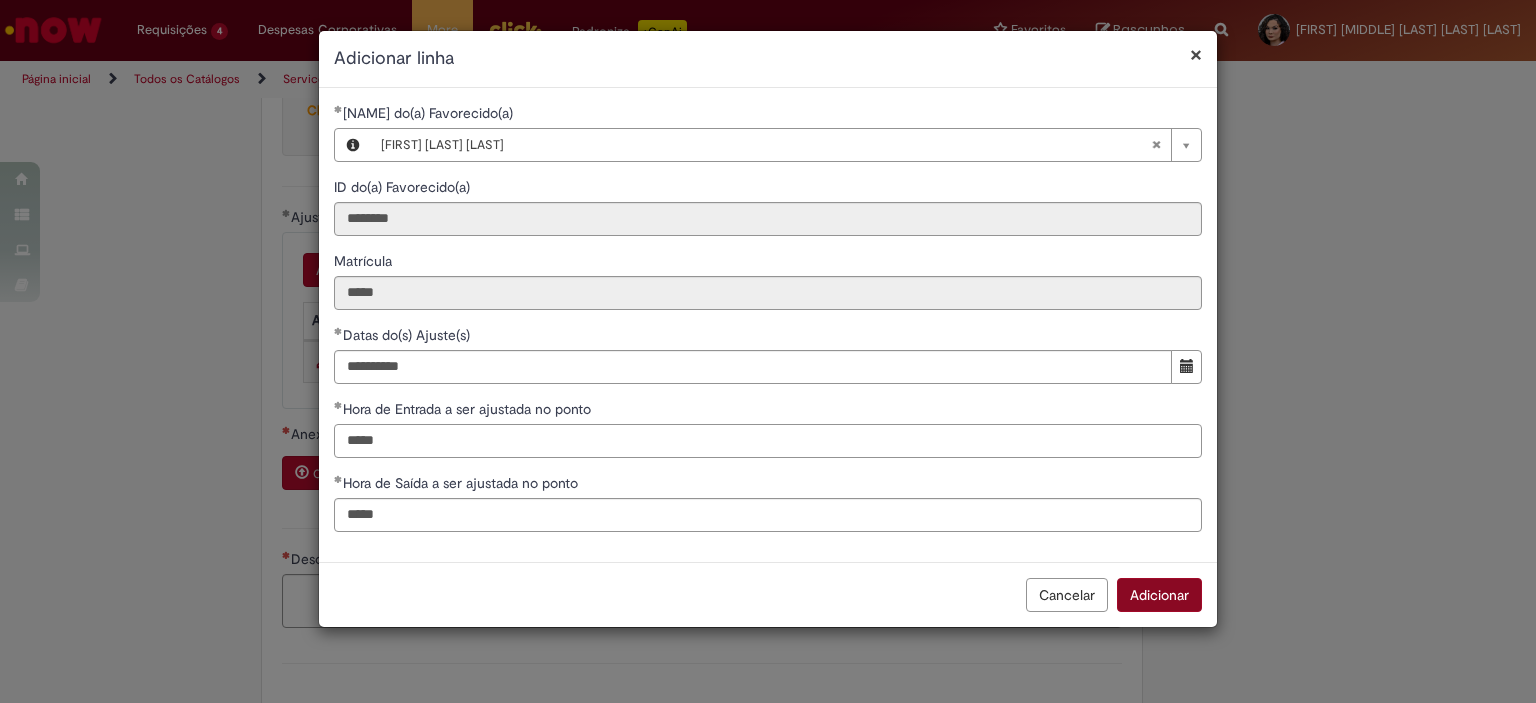 type on "*****" 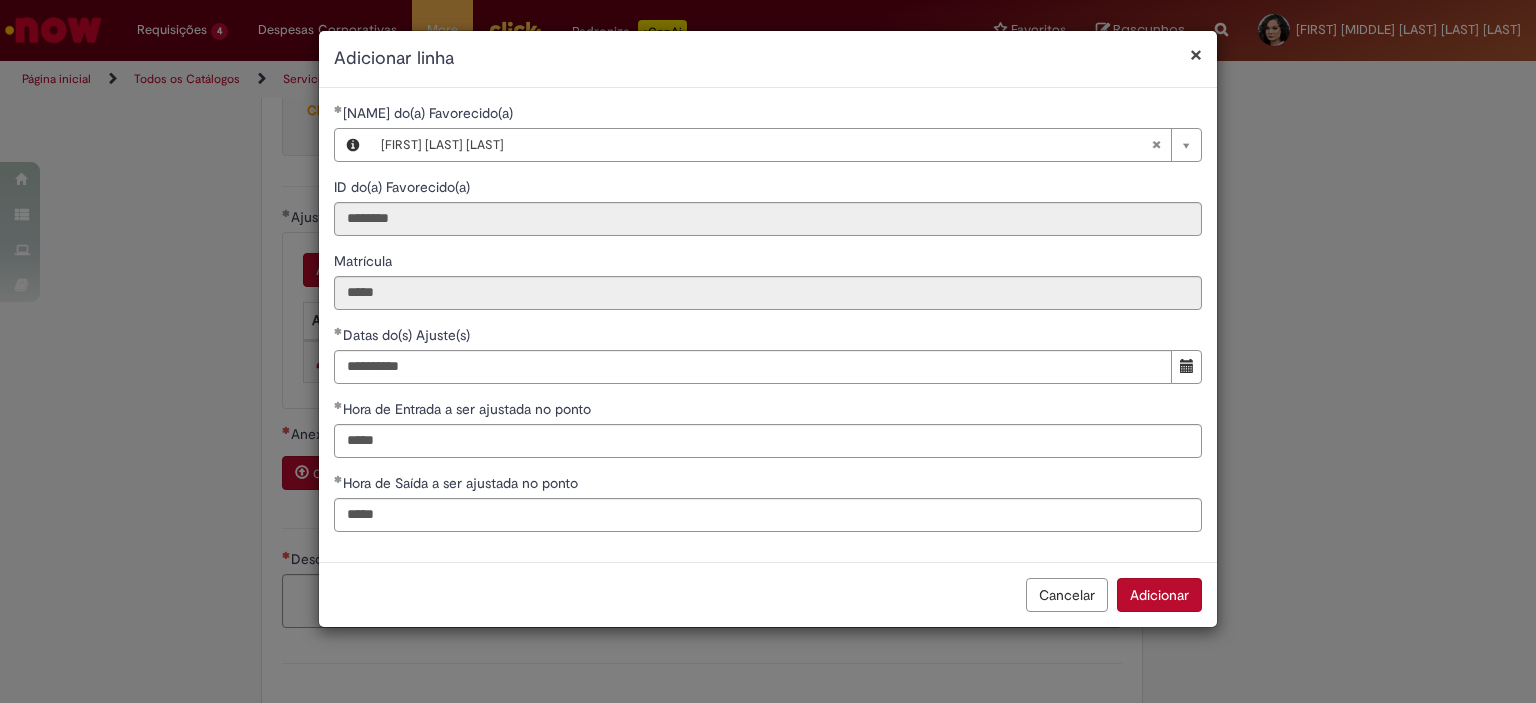 click on "Adicionar" at bounding box center [1159, 595] 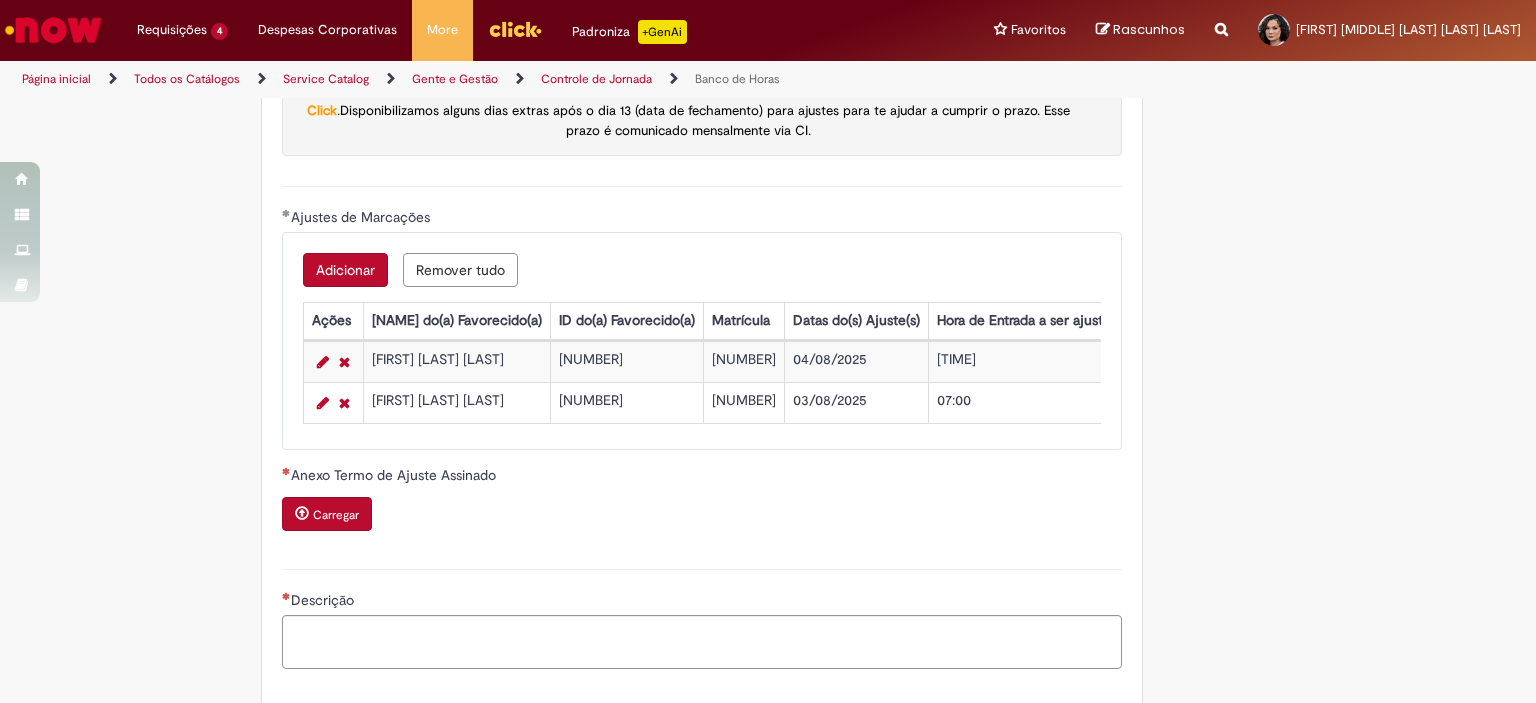 scroll, scrollTop: 1800, scrollLeft: 0, axis: vertical 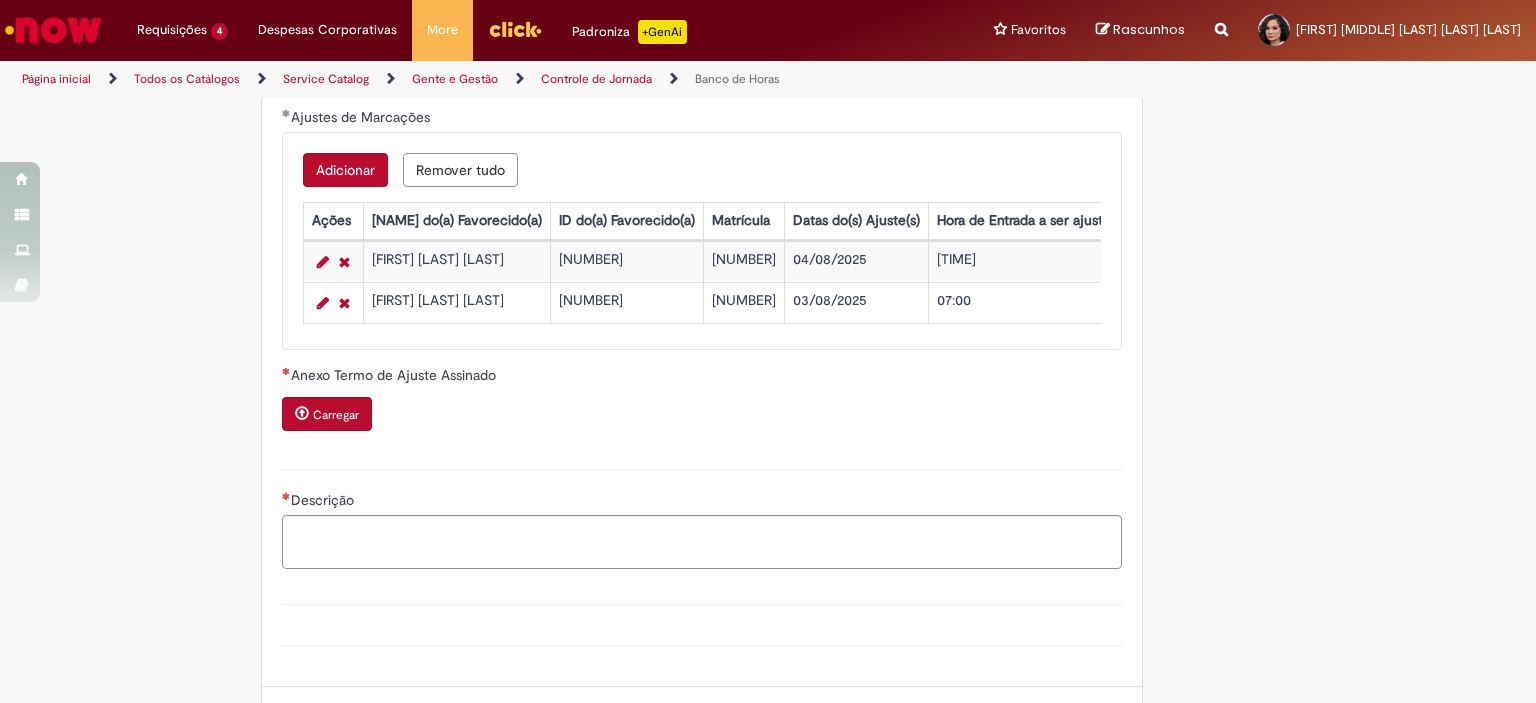 click on "Descrição" at bounding box center [324, 500] 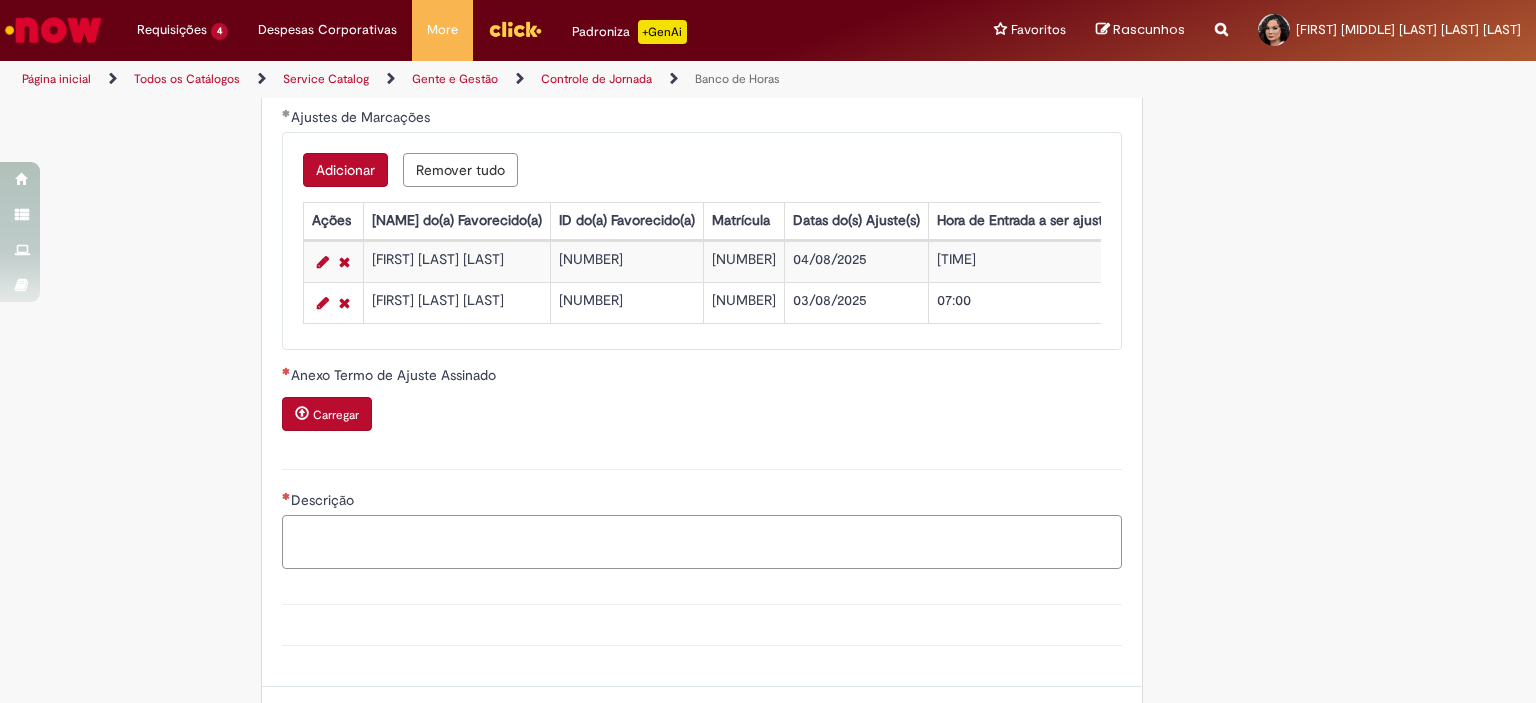 click on "Descrição" at bounding box center [702, 542] 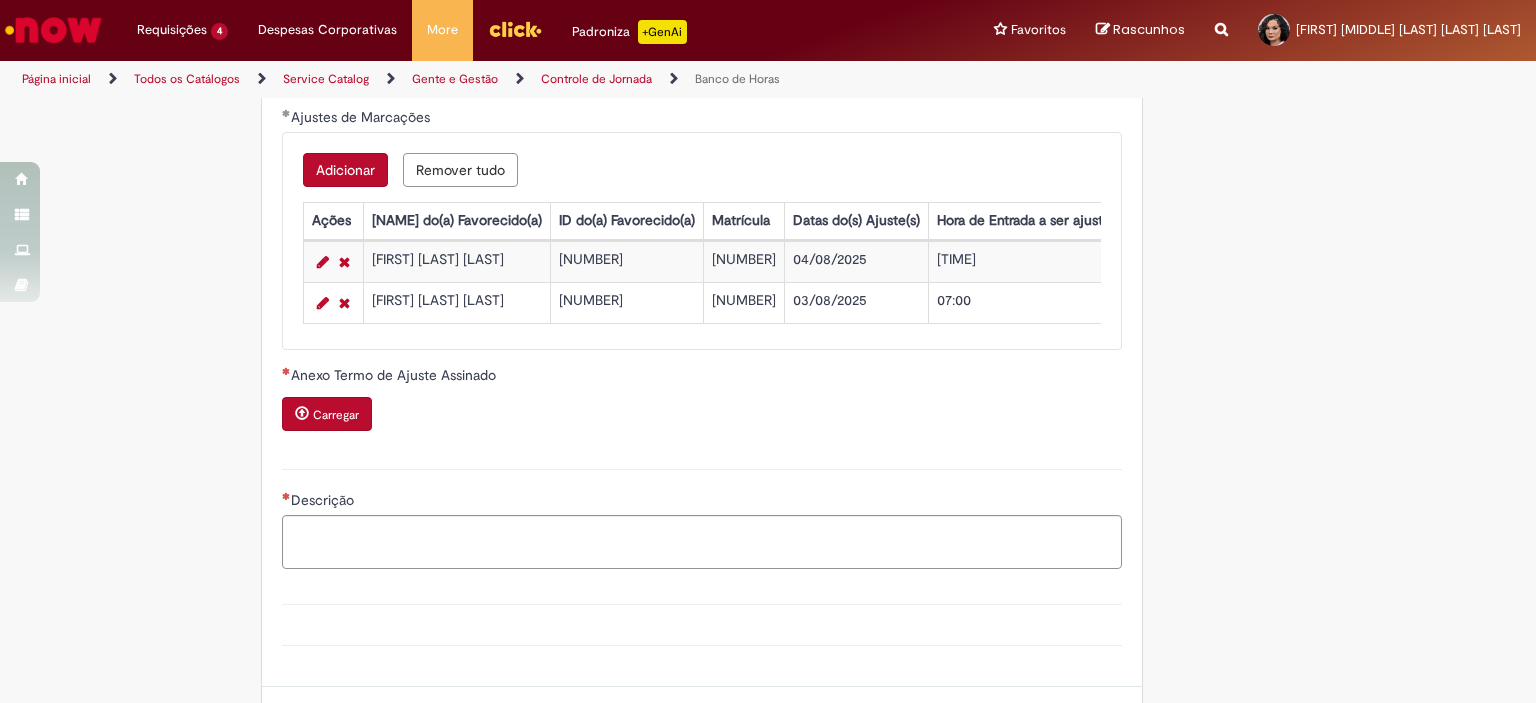 click on "Carregar" at bounding box center (336, 415) 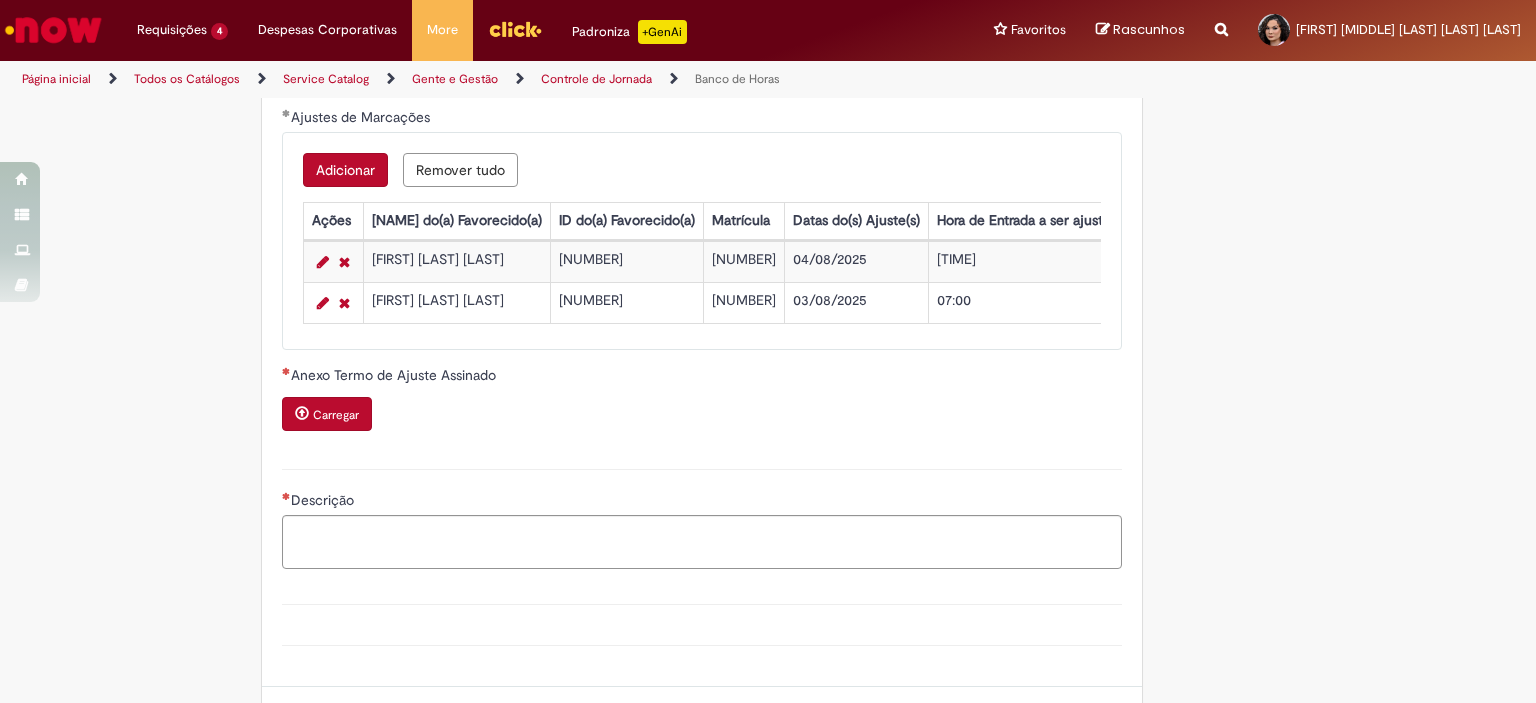 click on "Carregar" at bounding box center [327, 414] 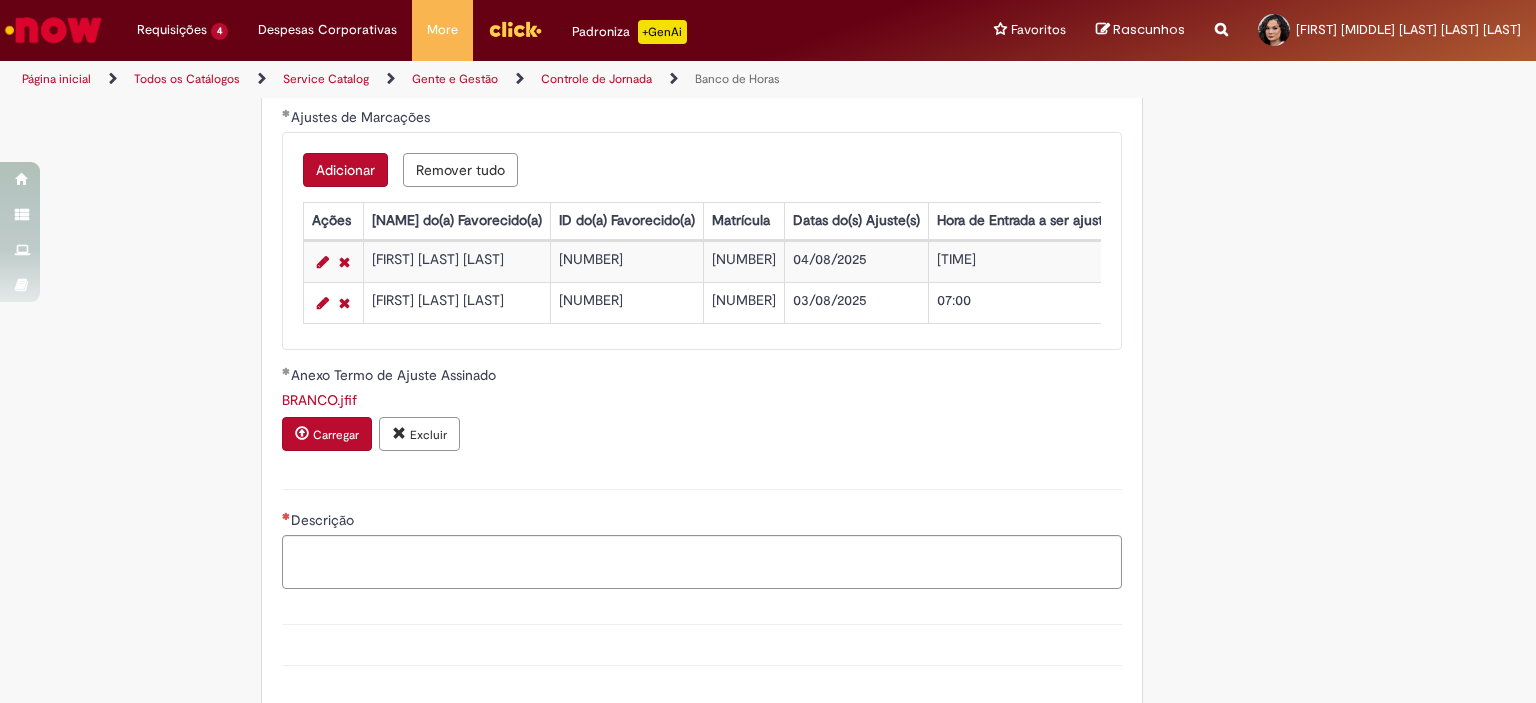 scroll, scrollTop: 1993, scrollLeft: 0, axis: vertical 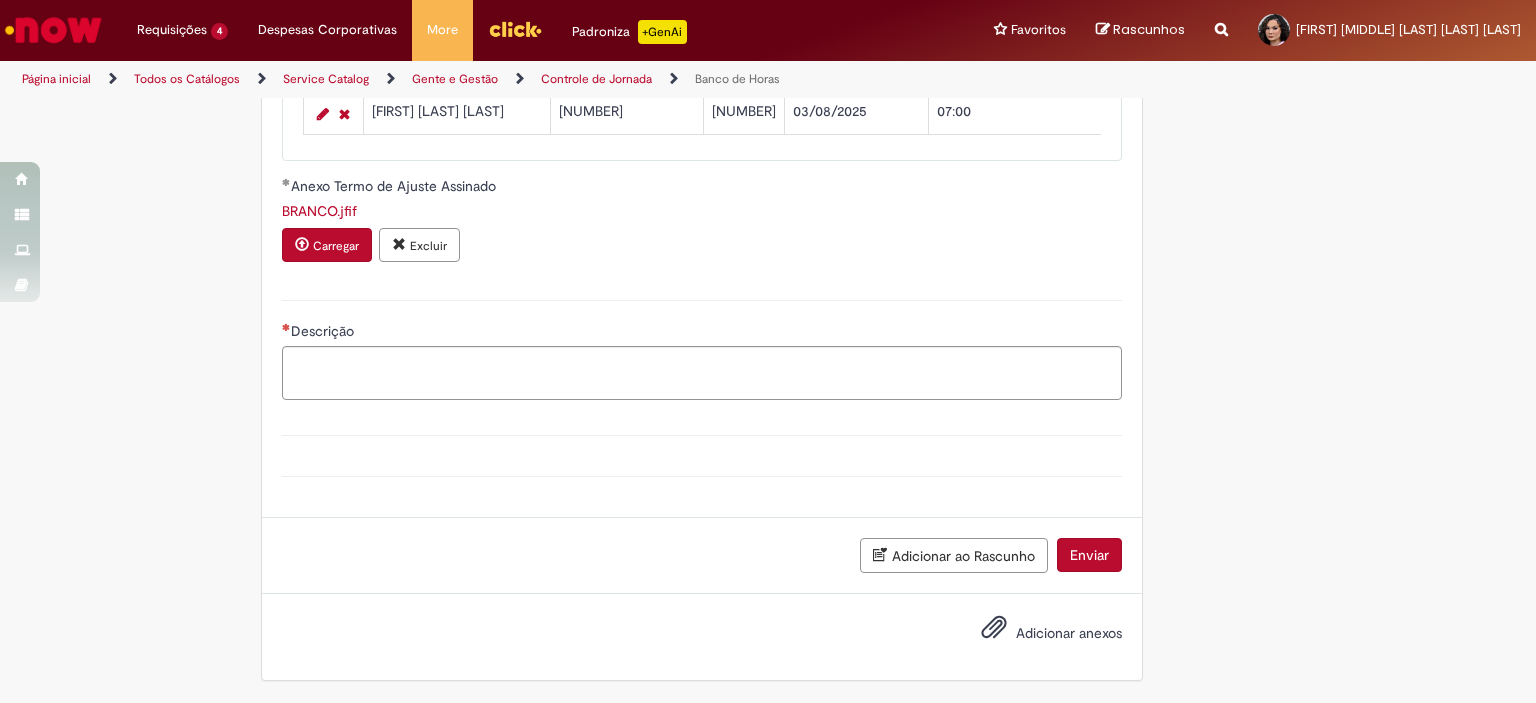 click on "Adicionar anexos" at bounding box center (1069, 633) 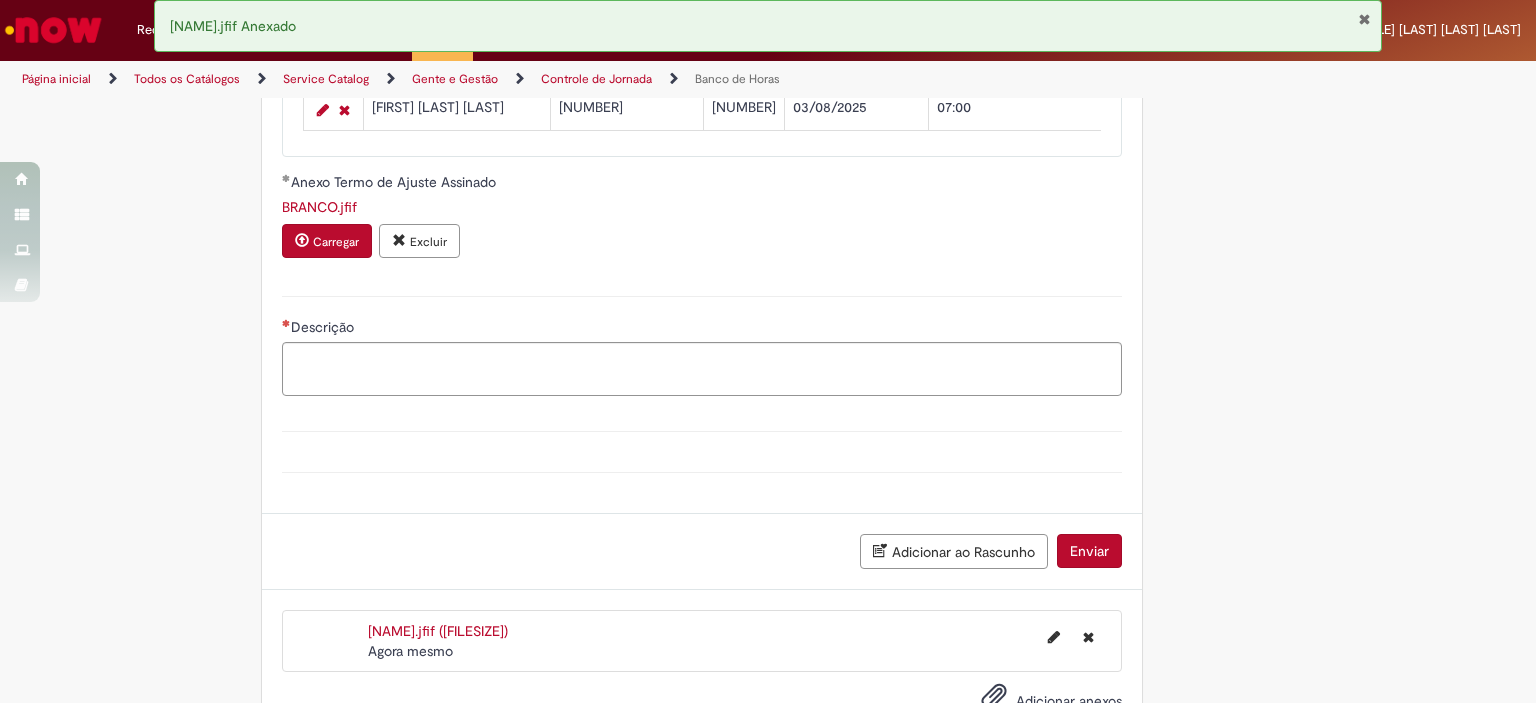 scroll, scrollTop: 2065, scrollLeft: 0, axis: vertical 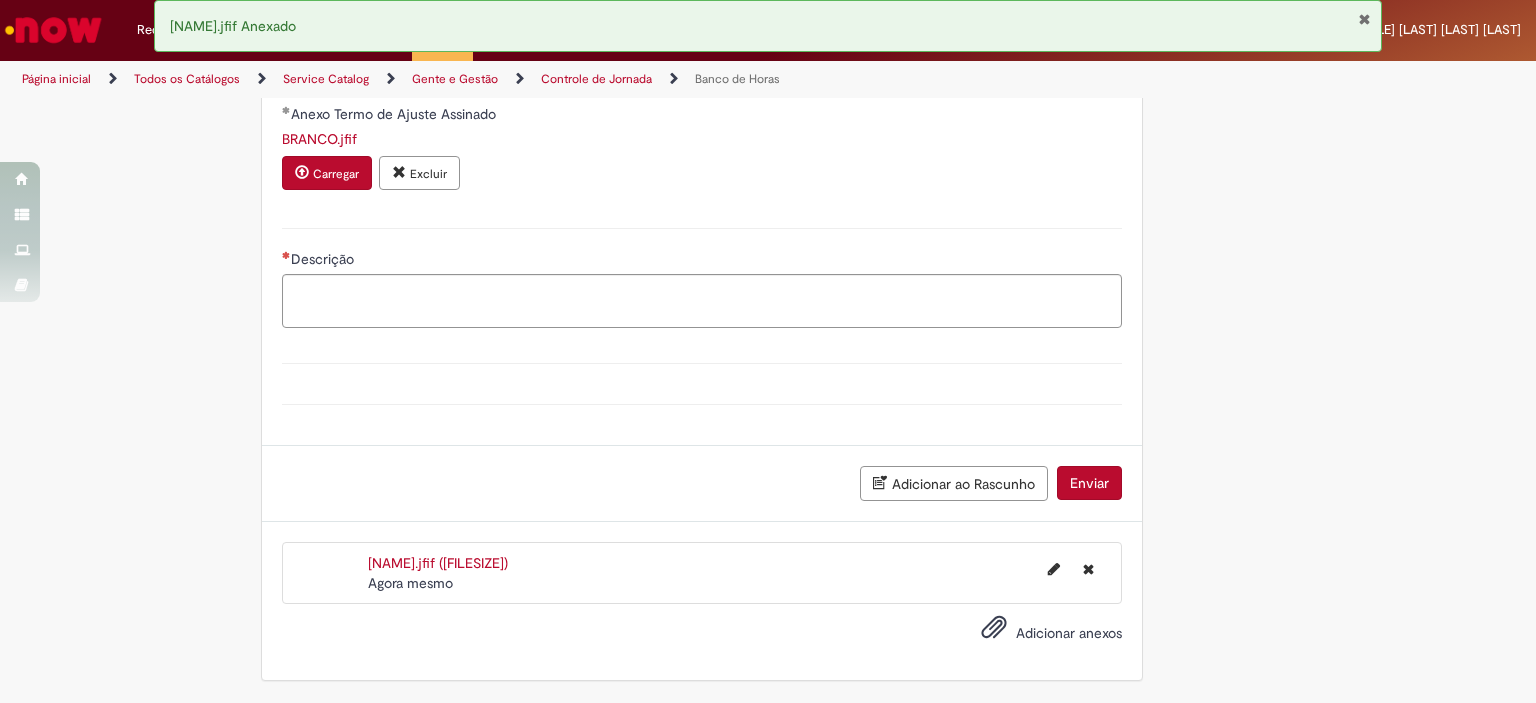 click on "Adicionar anexos" at bounding box center [1069, 633] 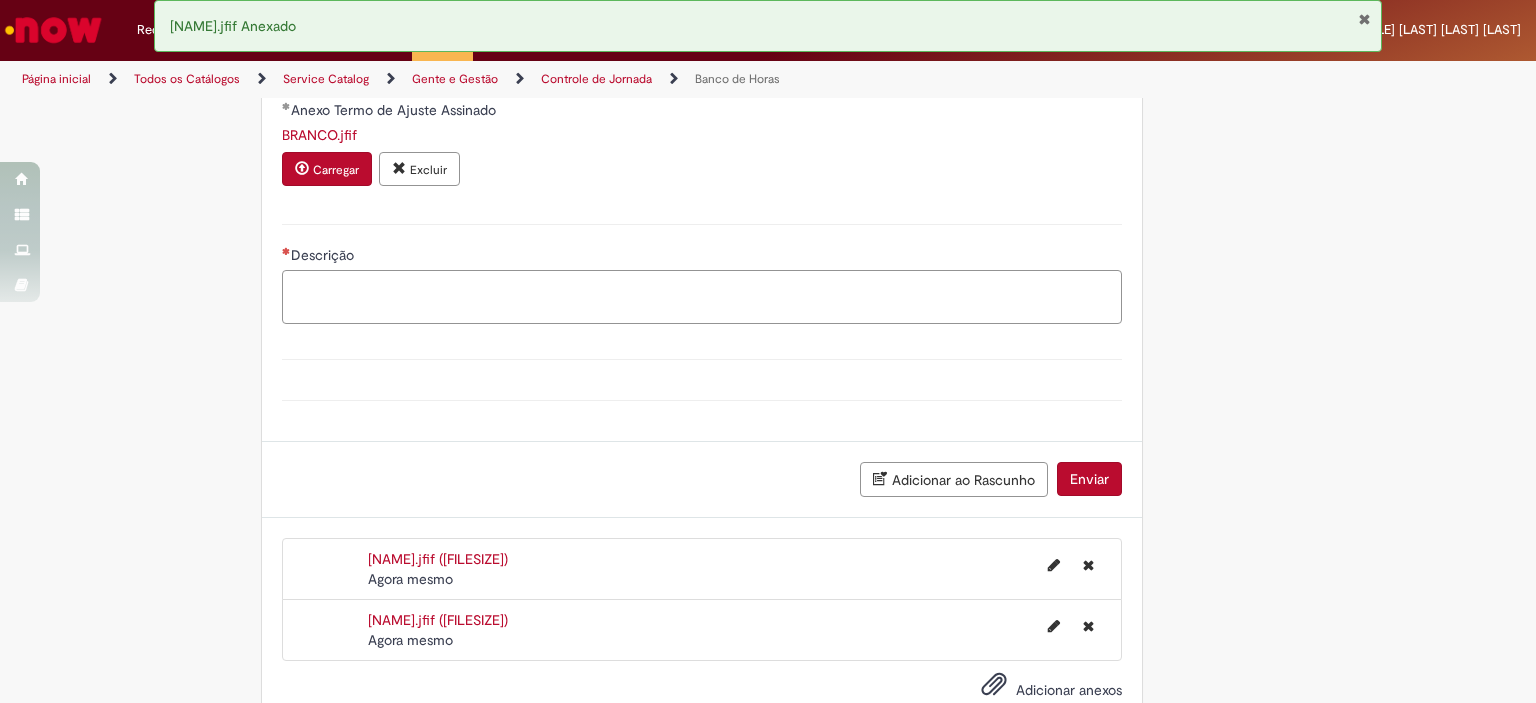 click on "Descrição" at bounding box center [702, 297] 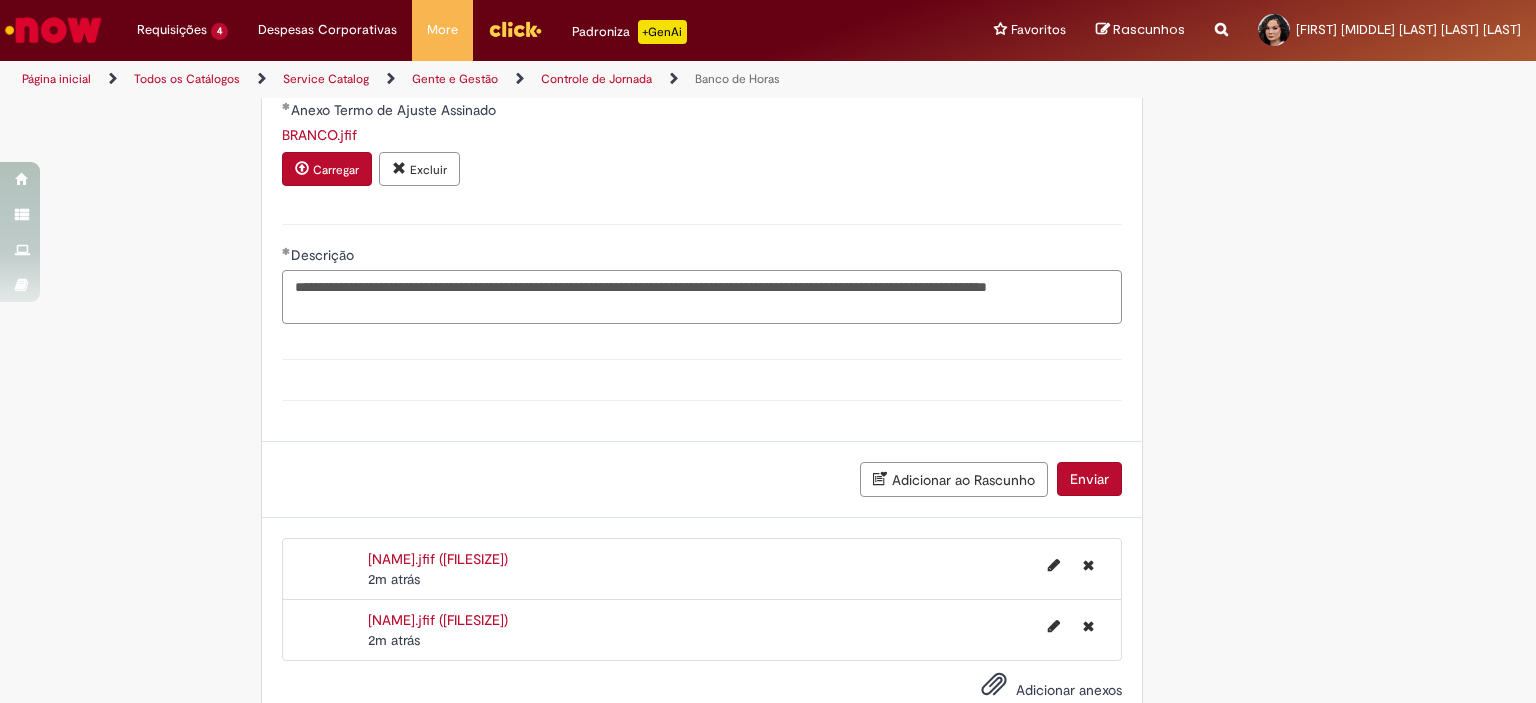 click on "**********" at bounding box center [702, 297] 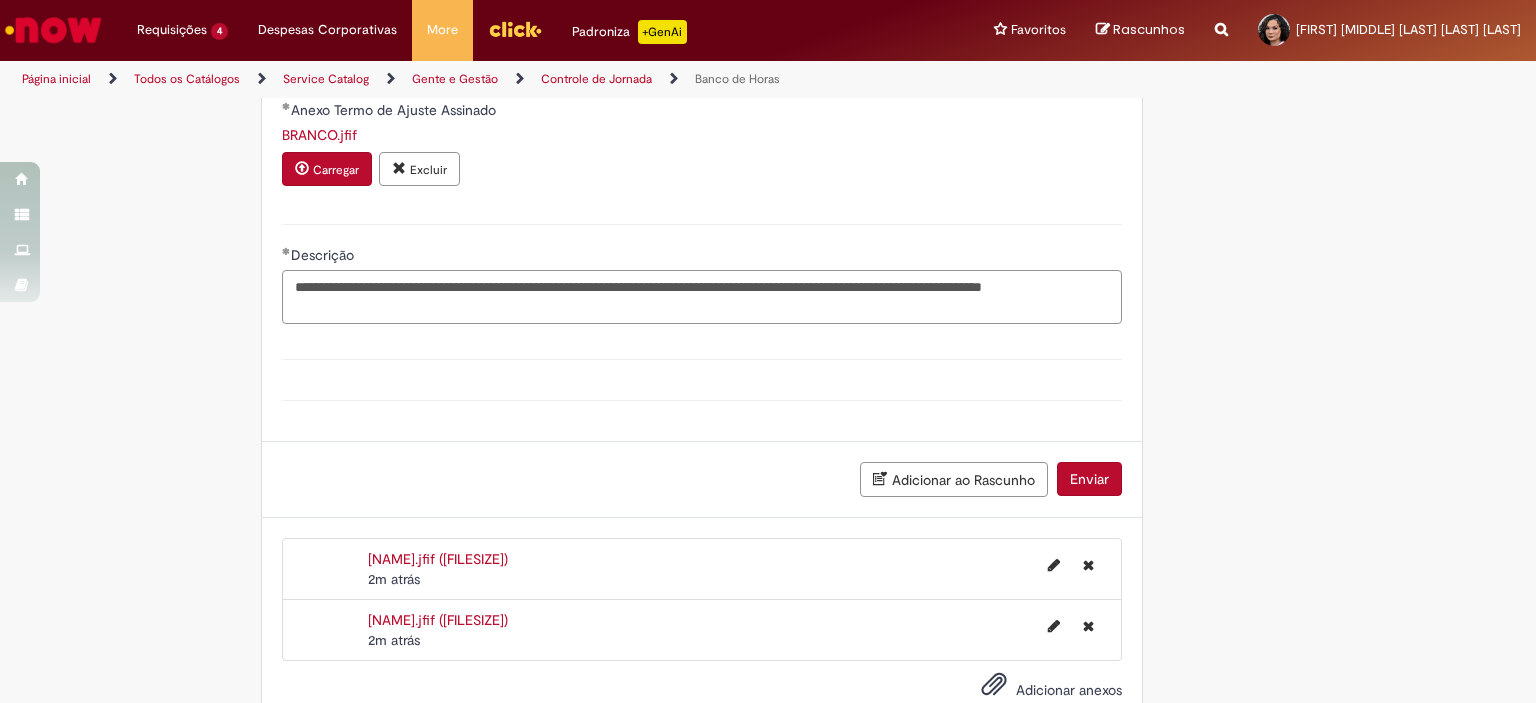click on "**********" at bounding box center [702, 297] 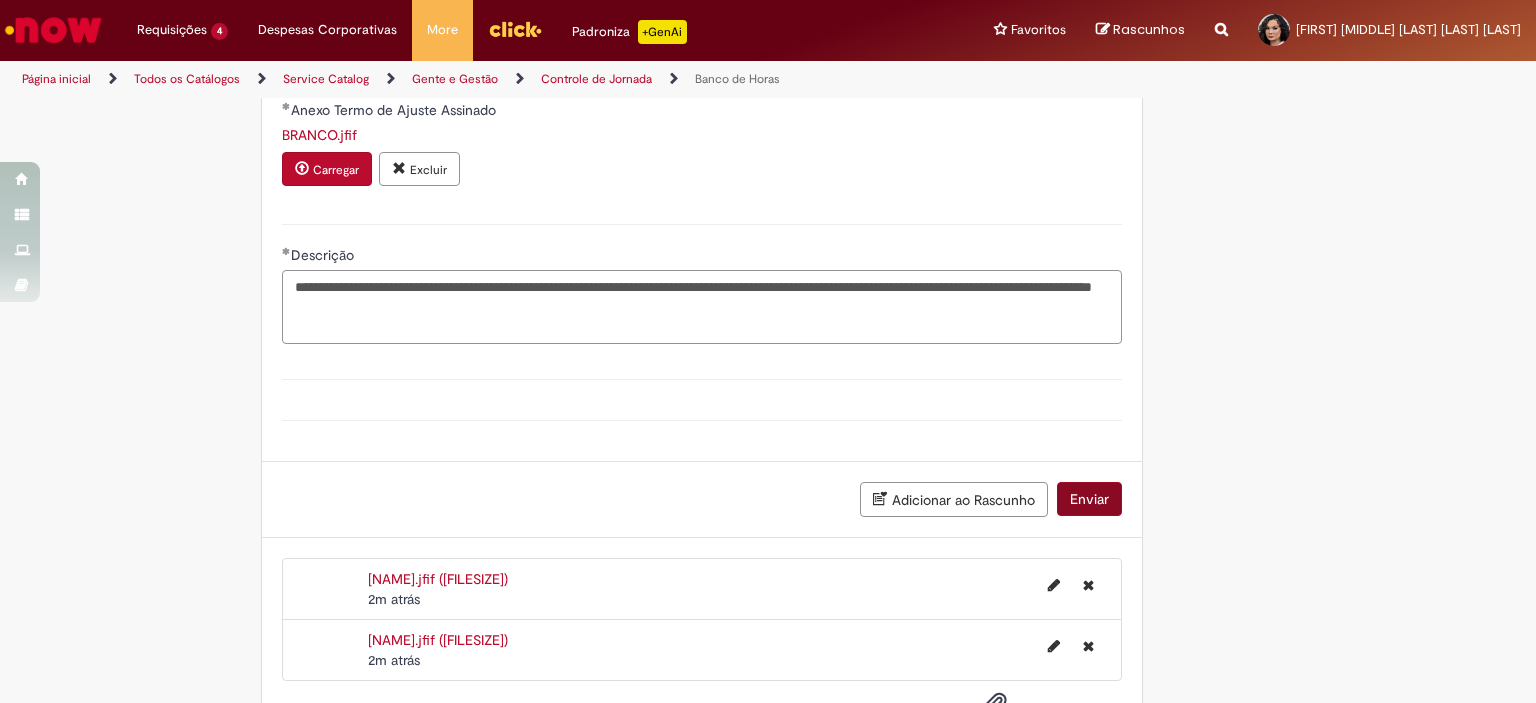 type on "**********" 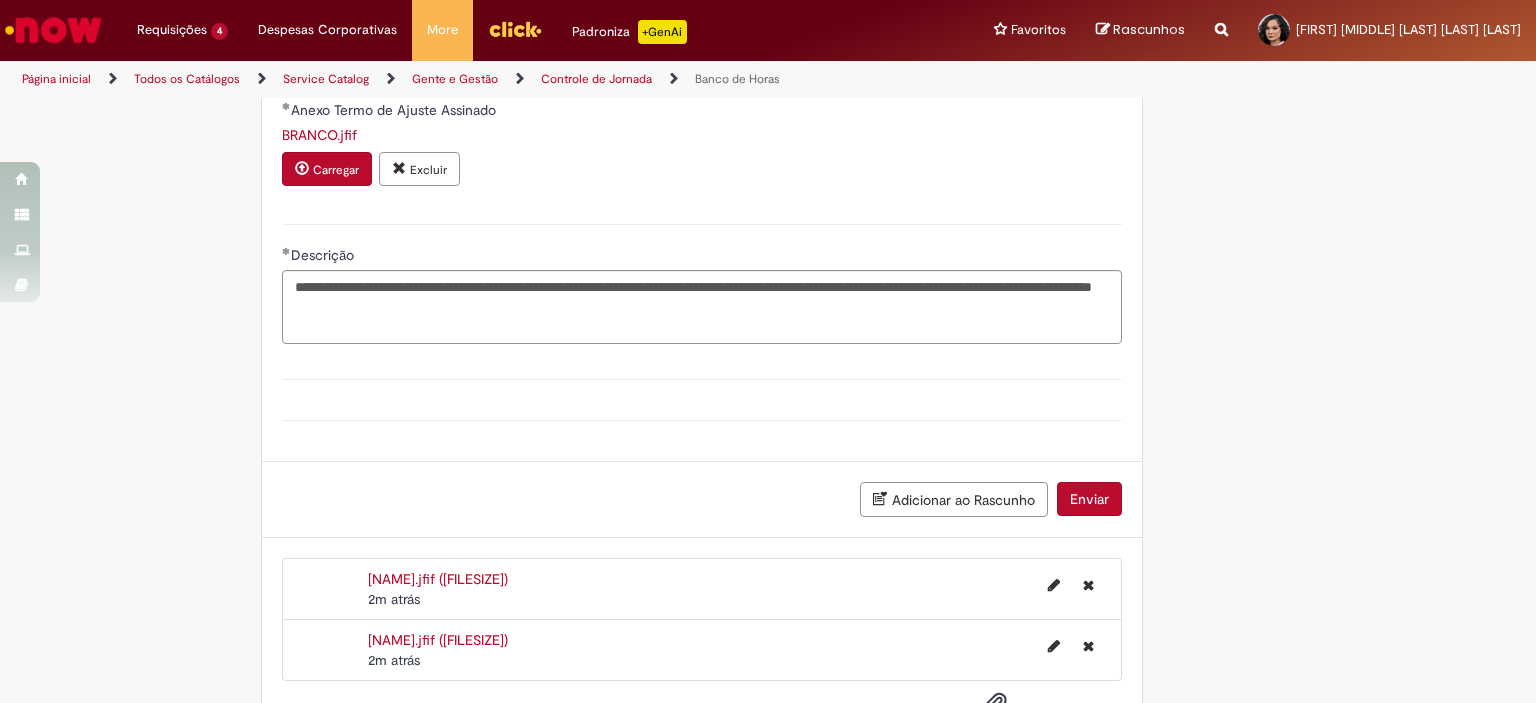 click on "Enviar" at bounding box center (1089, 499) 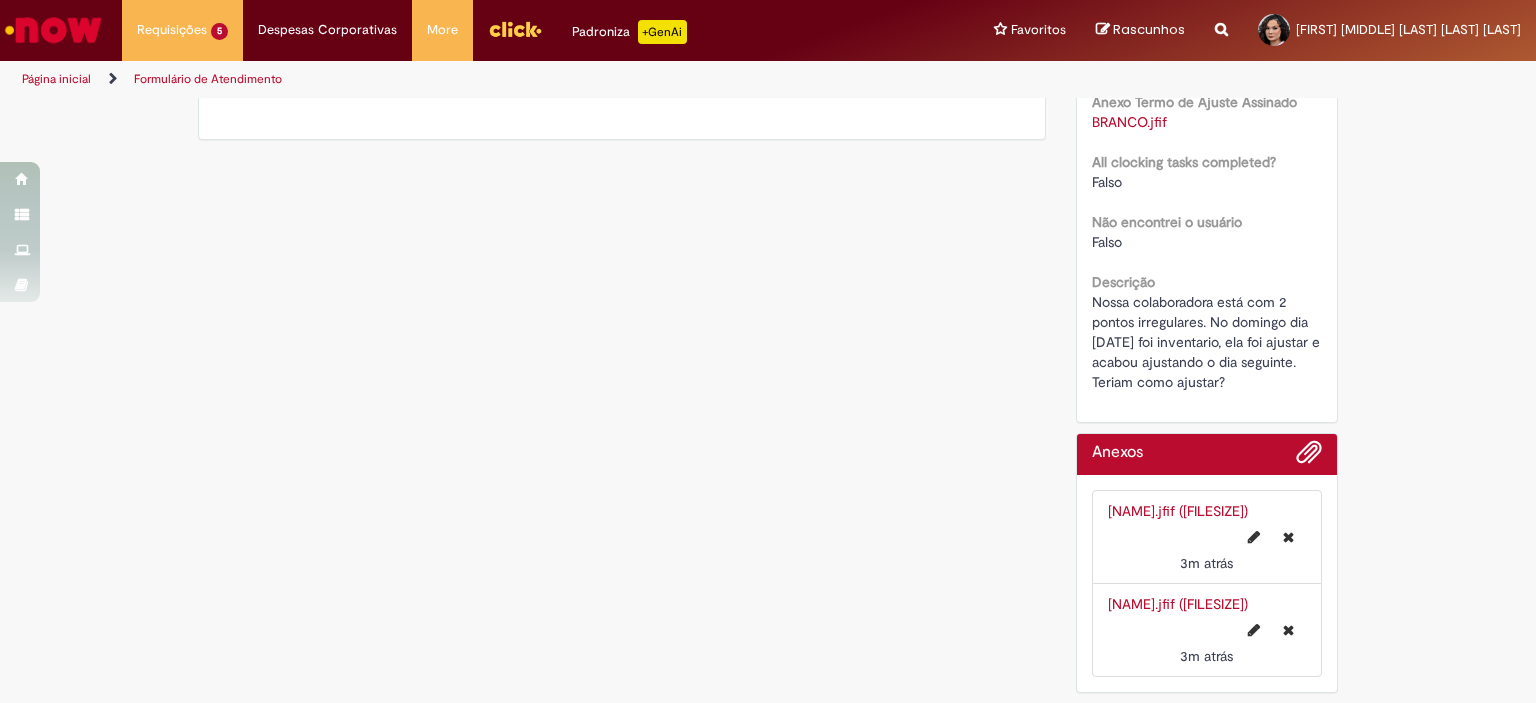 scroll, scrollTop: 0, scrollLeft: 0, axis: both 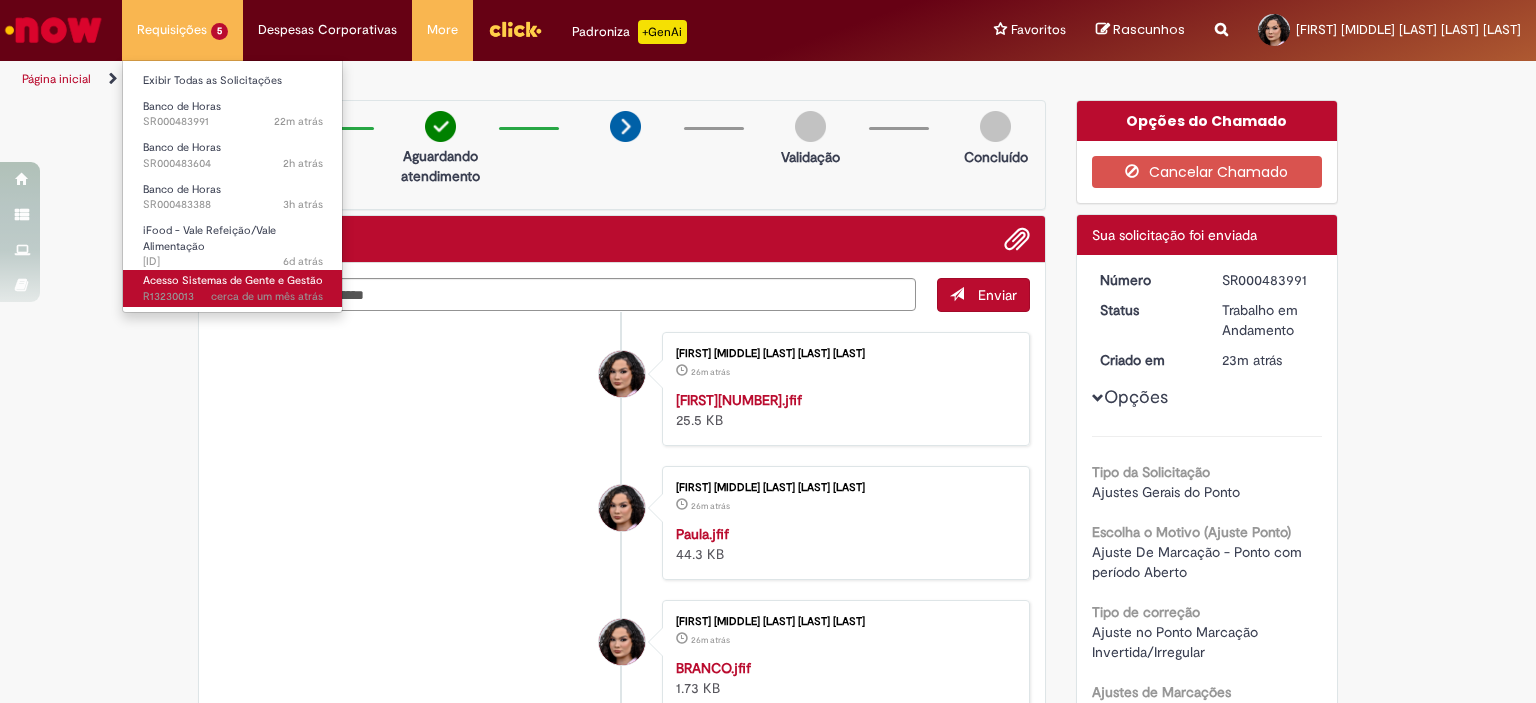 click on "Acesso Sistemas de Gente e Gestão" at bounding box center [233, 280] 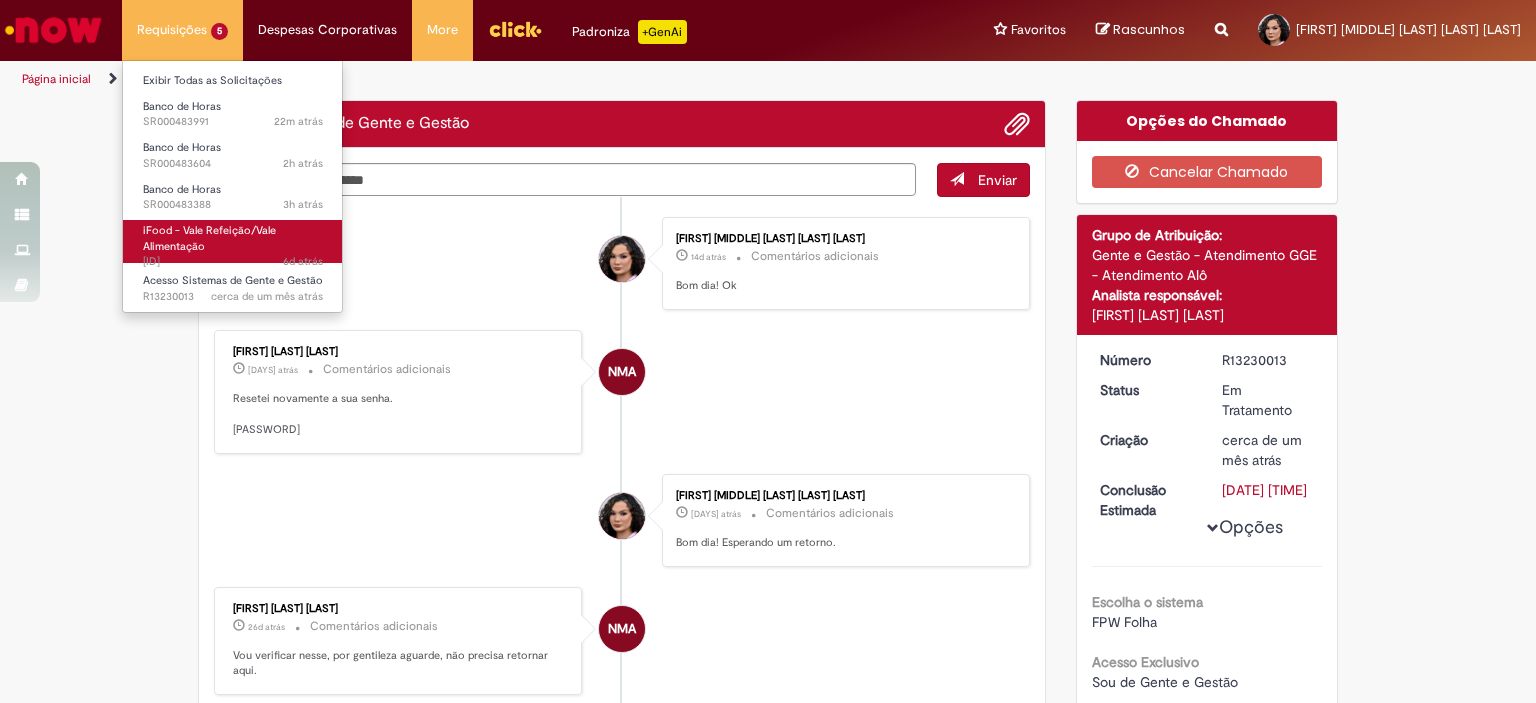 click on "iFood - Vale Refeição/Vale Alimentação
[TIME] [TIME] [ID]" at bounding box center [233, 241] 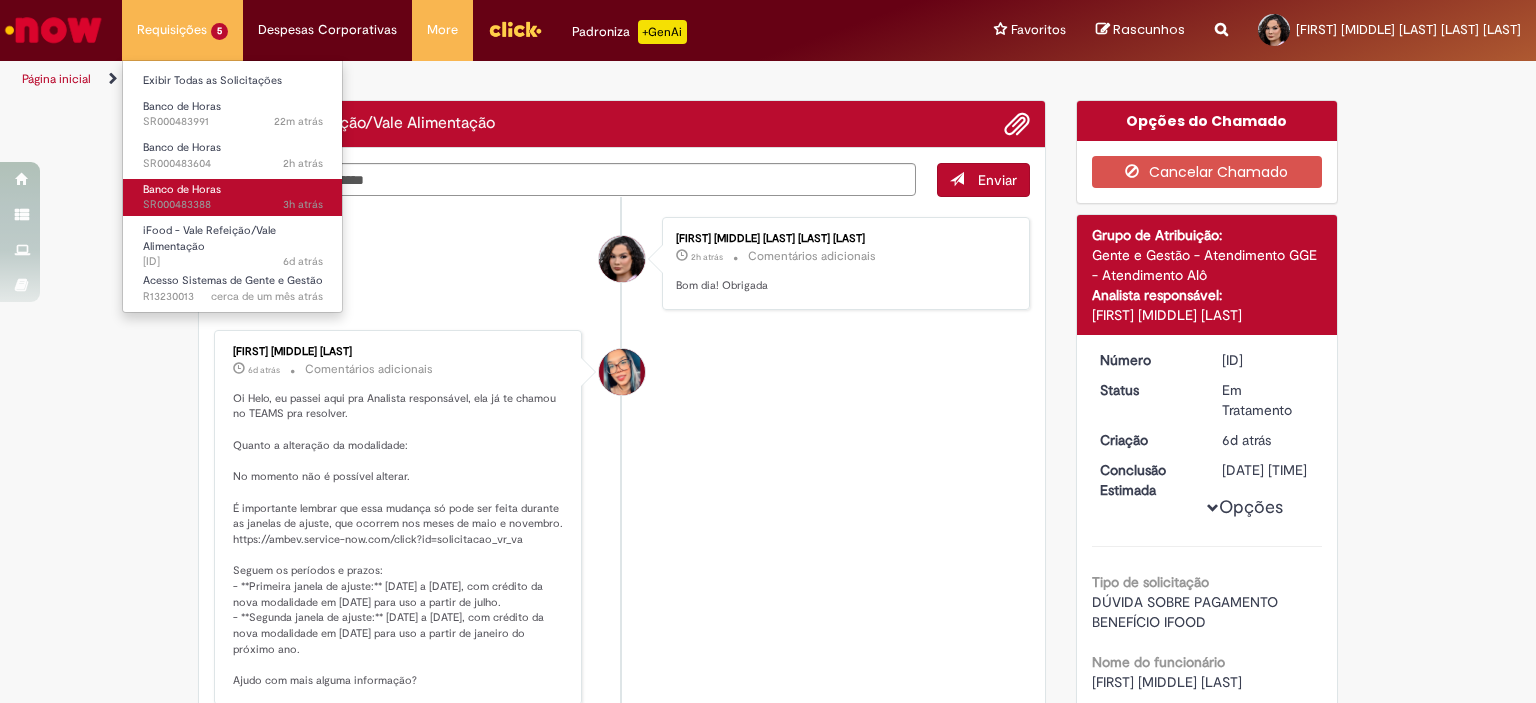 click on "[TIME] [TIME]  [CODE]" at bounding box center [233, 205] 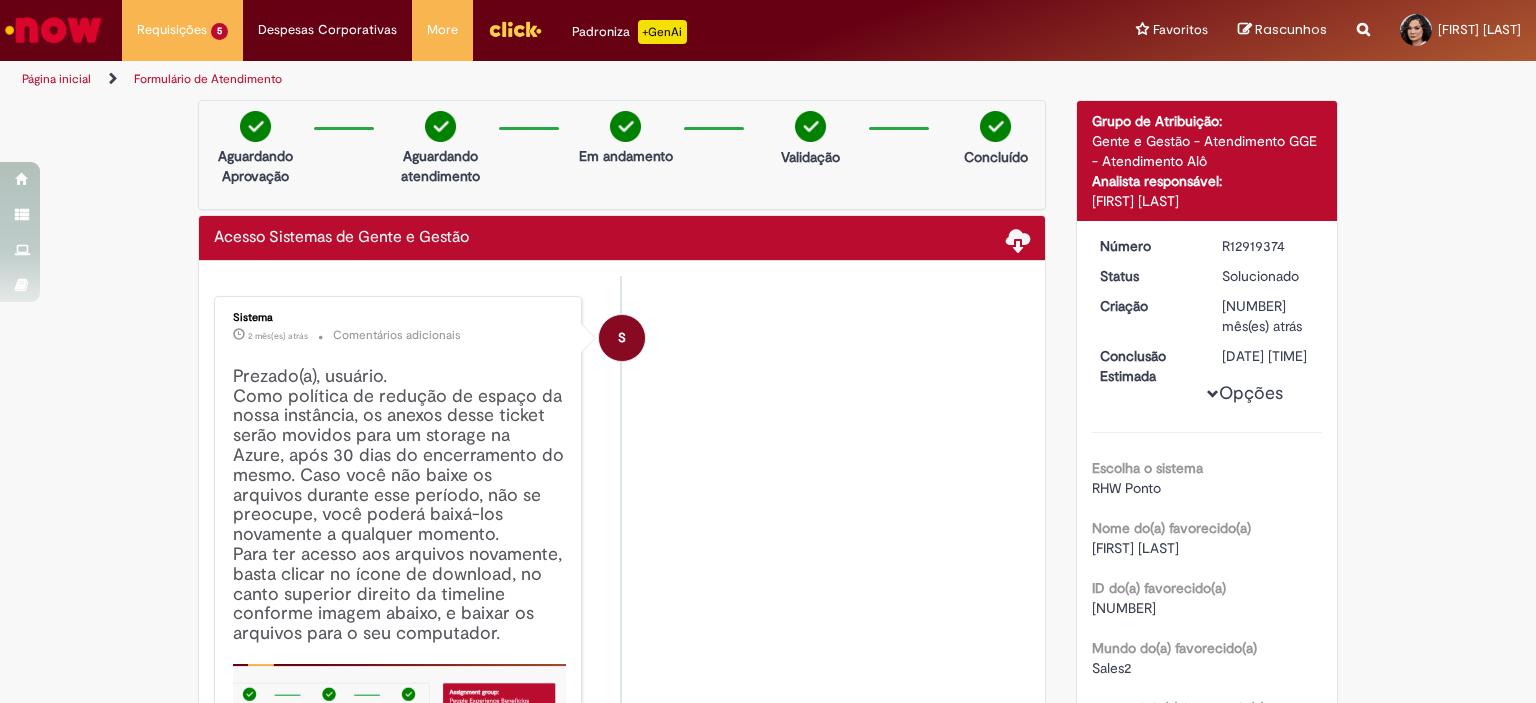 scroll, scrollTop: 0, scrollLeft: 0, axis: both 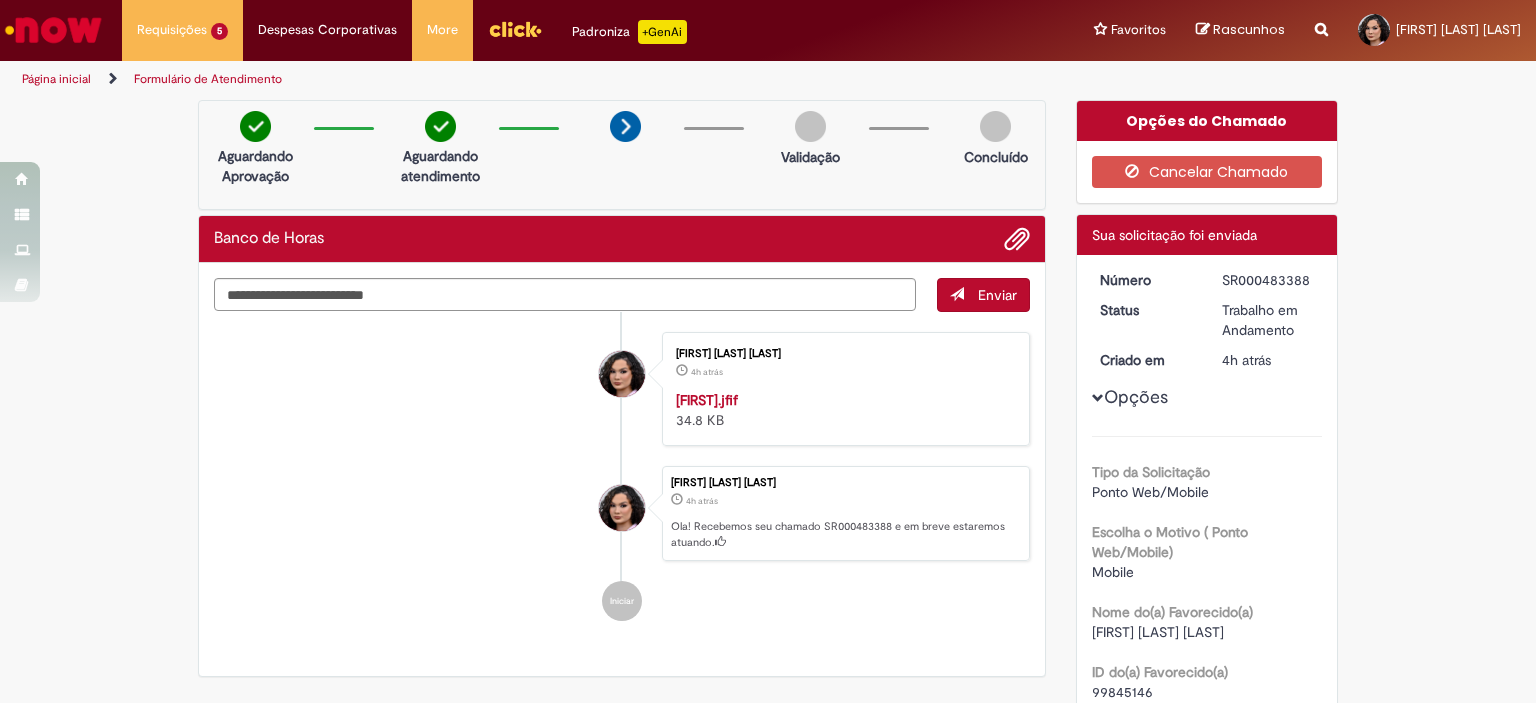 click on "cerca de uma hora atrás cerca de uma hora atrás  SR000483991" at bounding box center [0, 0] 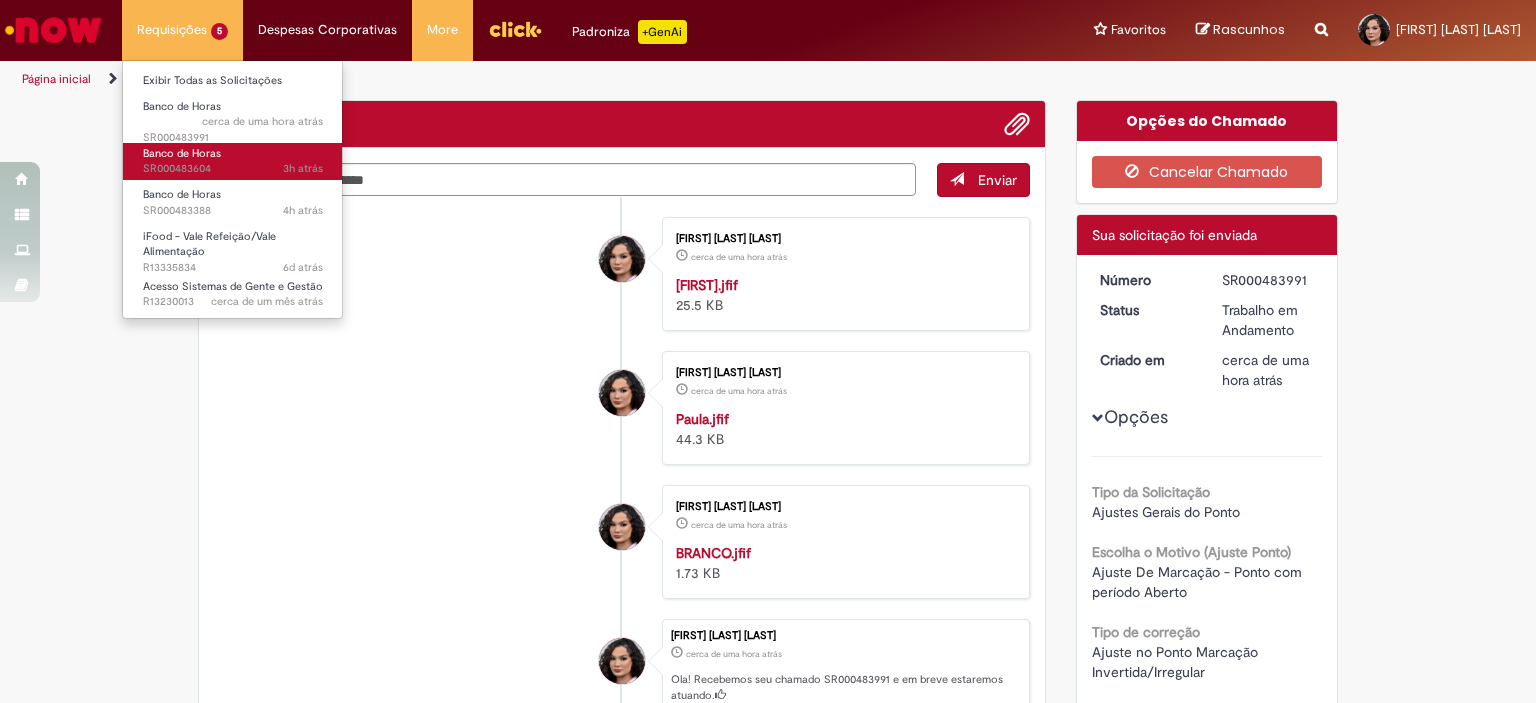 click on "3h atrás 3 horas atrás  SR000483604" at bounding box center (233, 169) 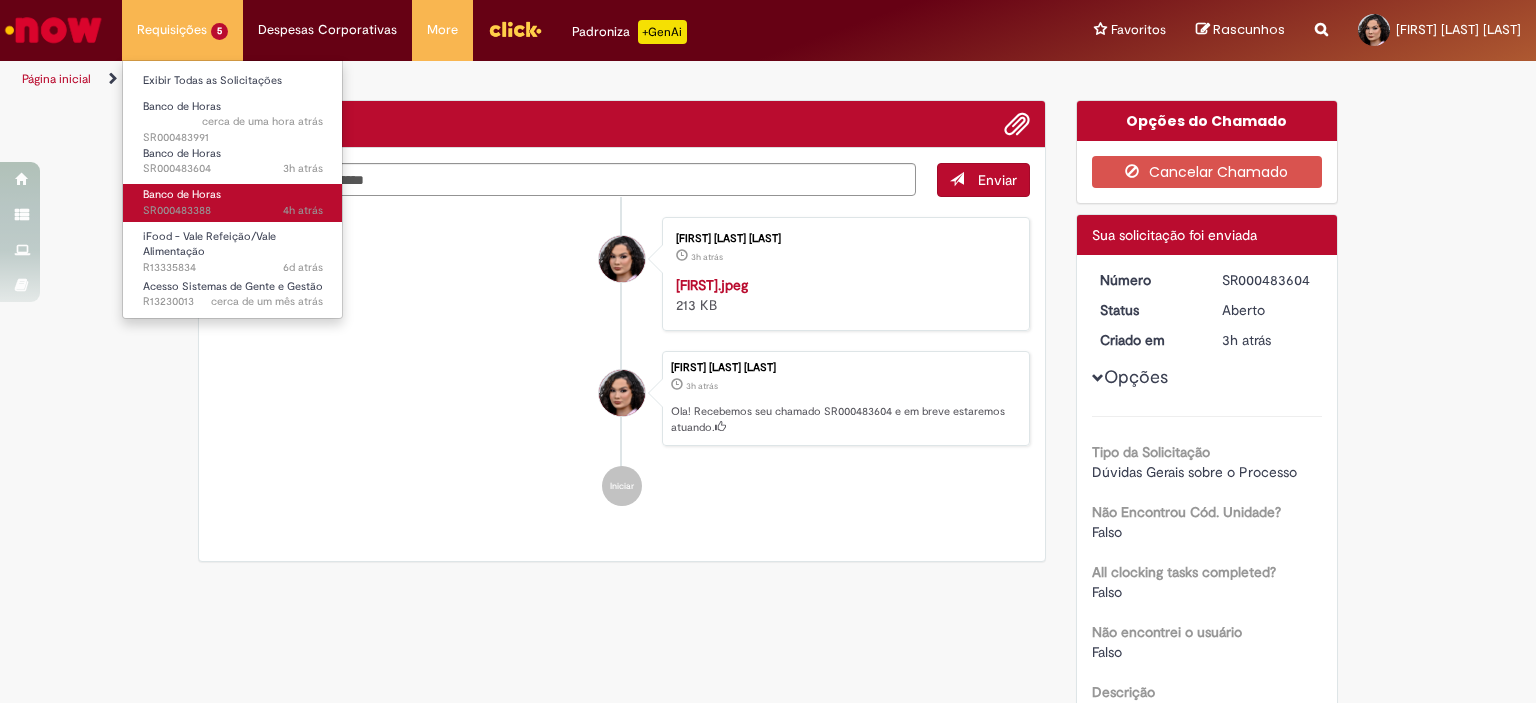 click on "Banco de Horas" at bounding box center [182, 194] 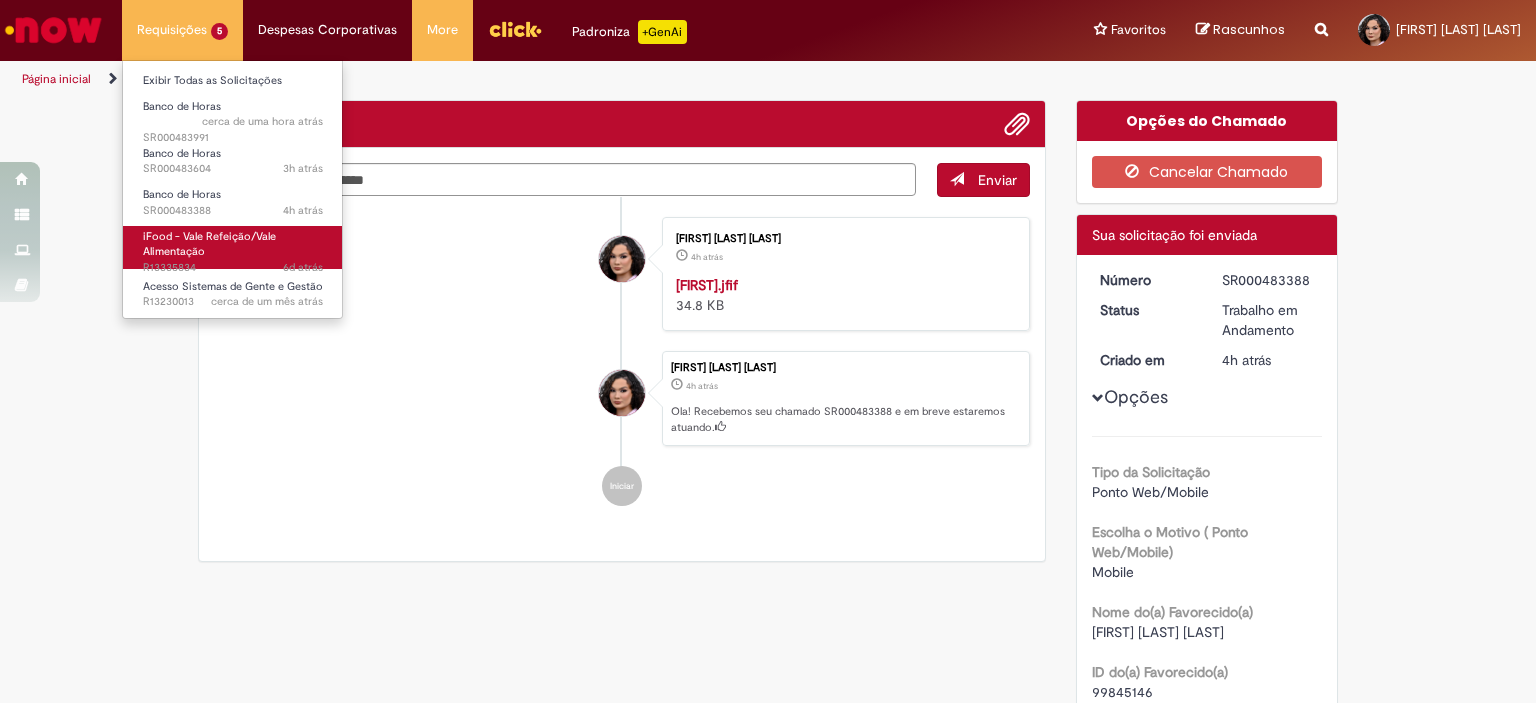 click on "iFood - Vale Refeição/Vale Alimentação
[TIME] [TIME] [ID]" at bounding box center (233, 247) 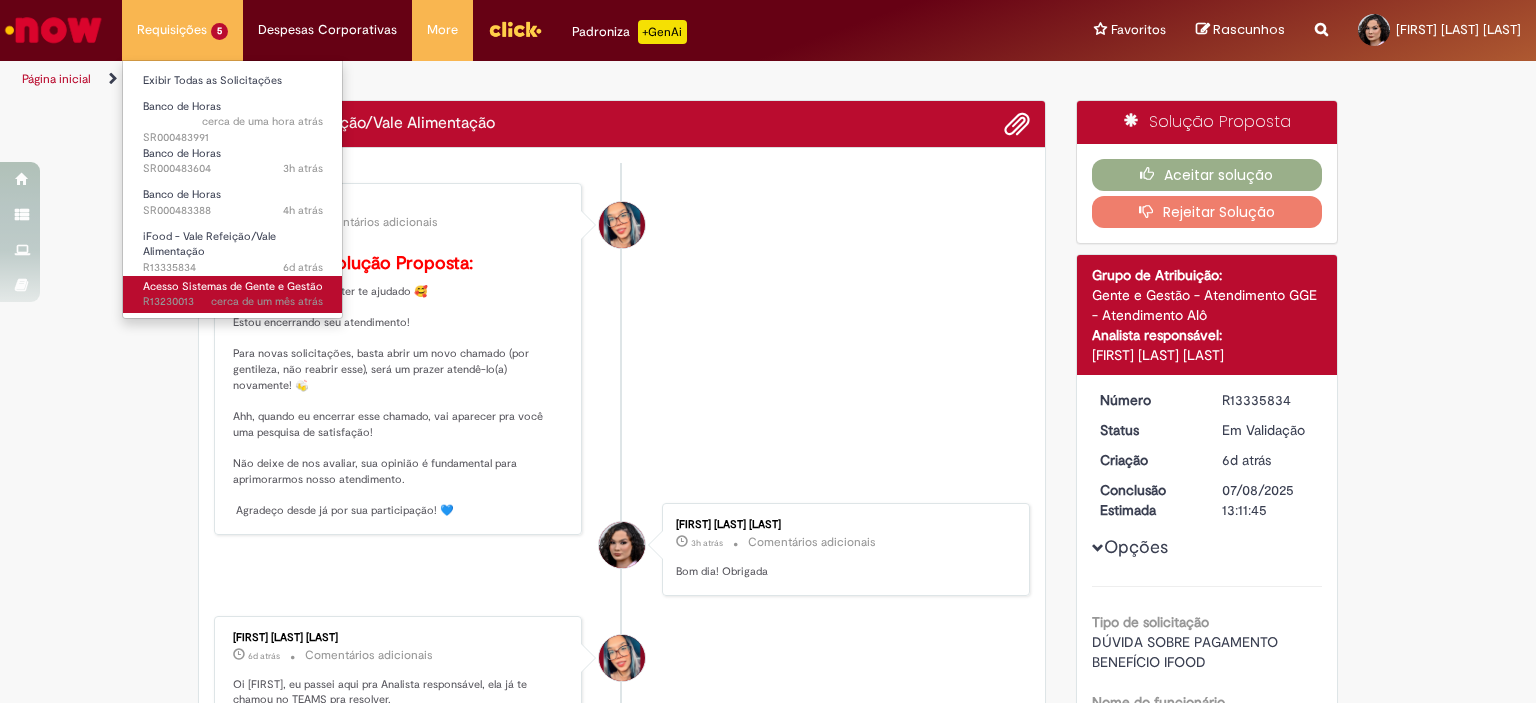 click on "Acesso Sistemas de Gente e Gestão
cerca de um mês atrás cerca de um mês atrás  [ID]" at bounding box center [233, 294] 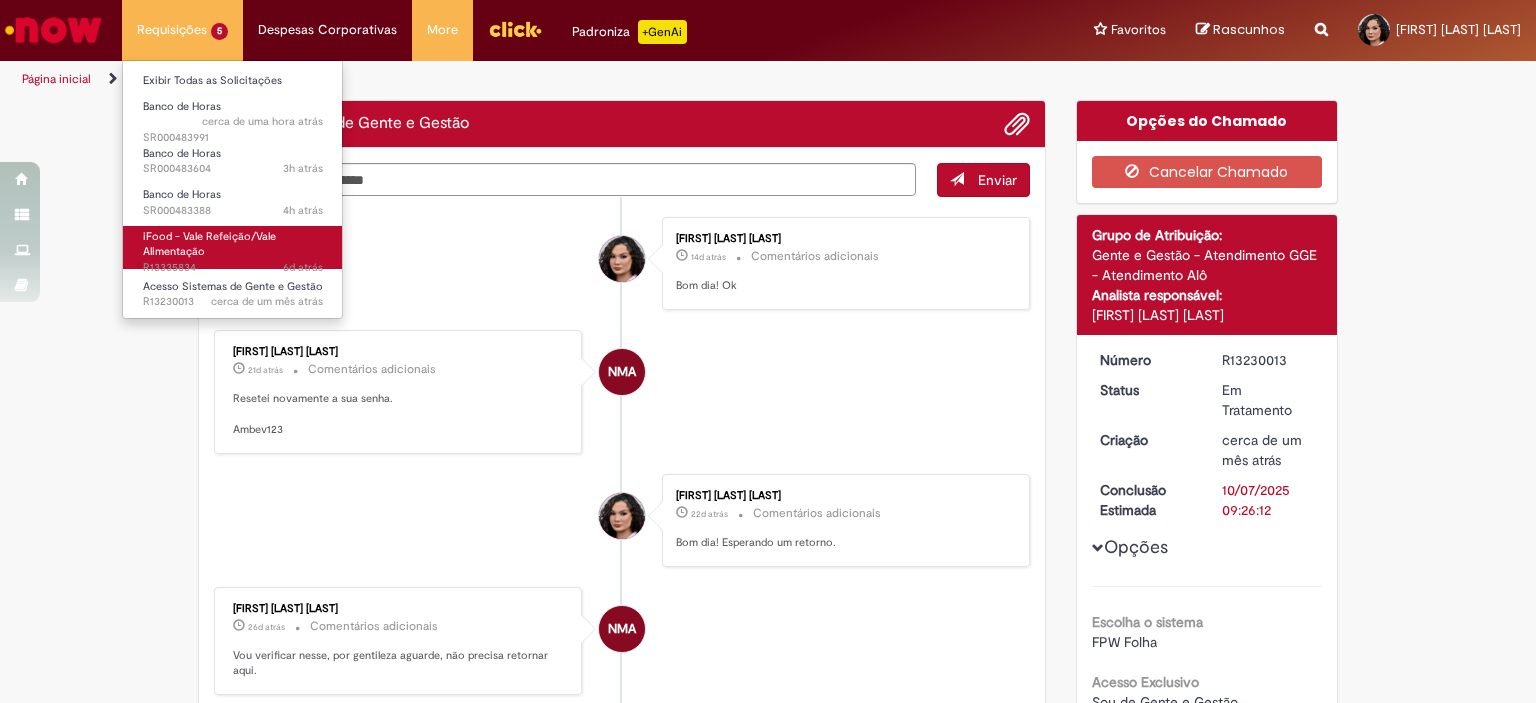 click on "iFood - Vale Refeição/Vale Alimentação
[TIME] [TIME] [ID]" at bounding box center [233, 247] 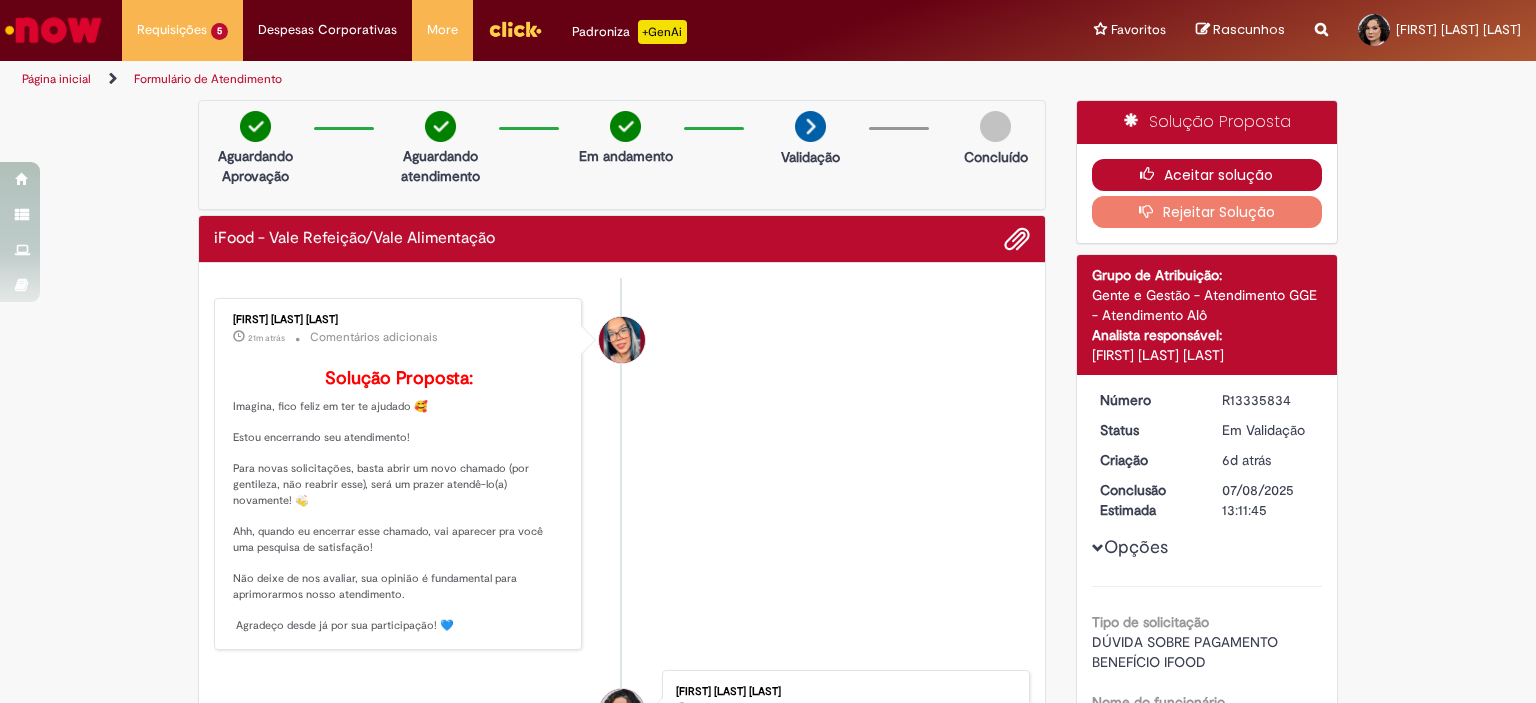 click at bounding box center (1152, 174) 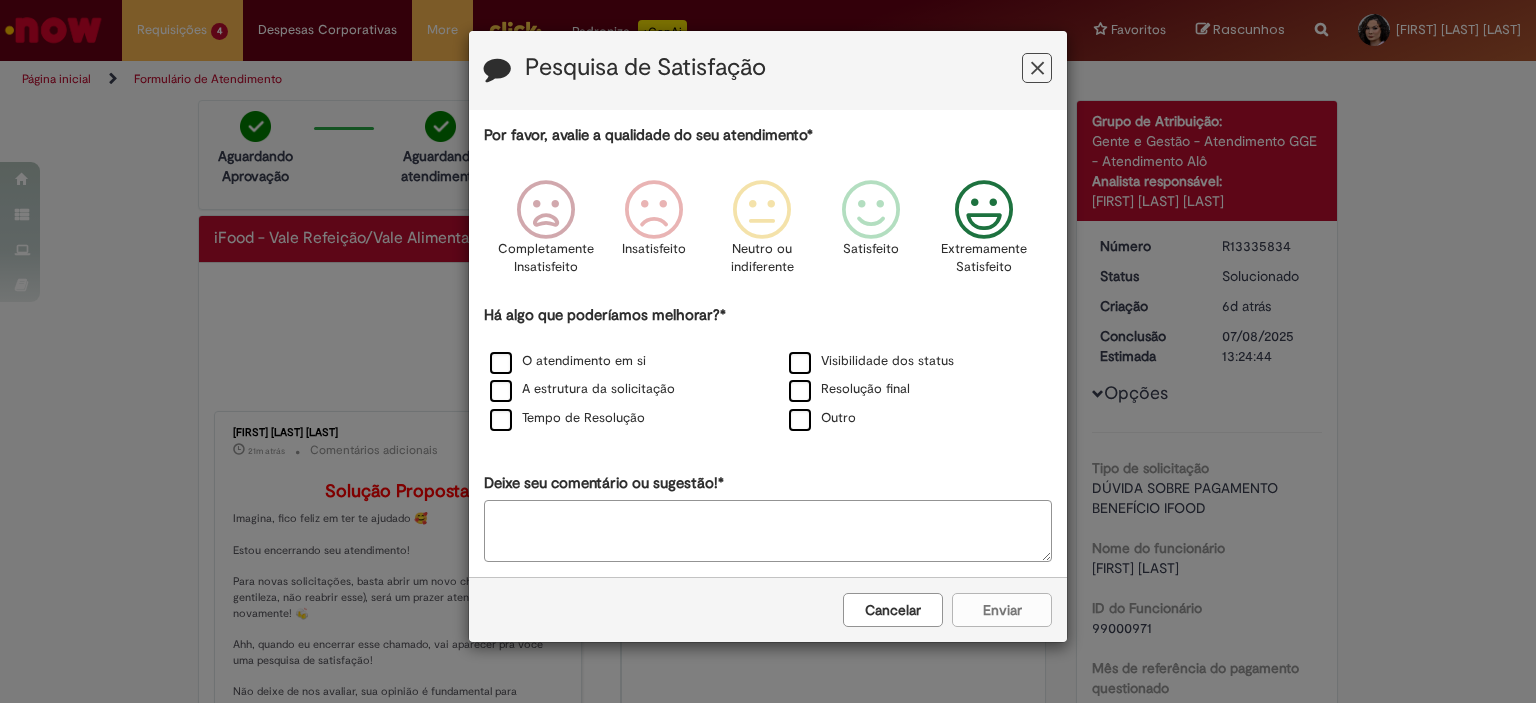 click at bounding box center (984, 210) 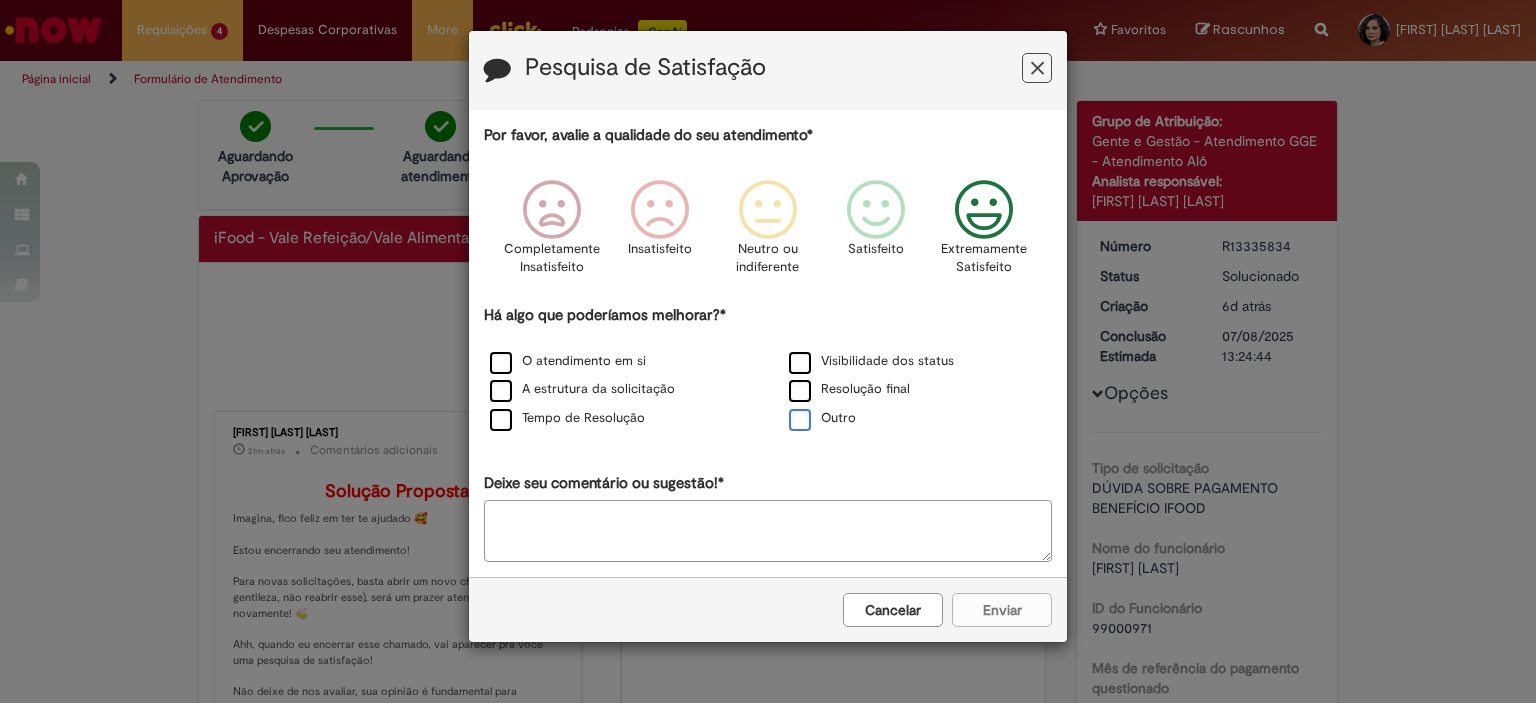click on "Outro" at bounding box center [822, 418] 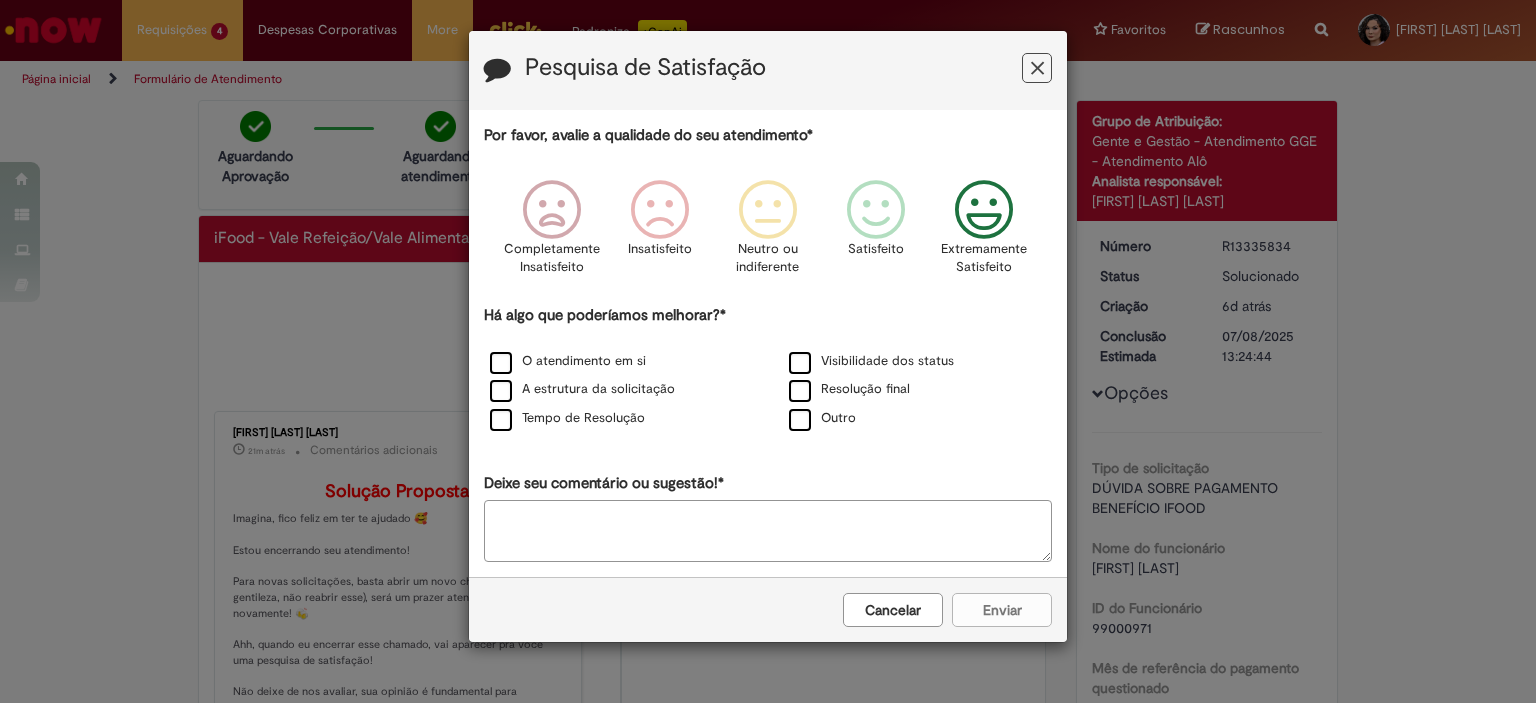 drag, startPoint x: 1018, startPoint y: 606, endPoint x: 1006, endPoint y: 606, distance: 12 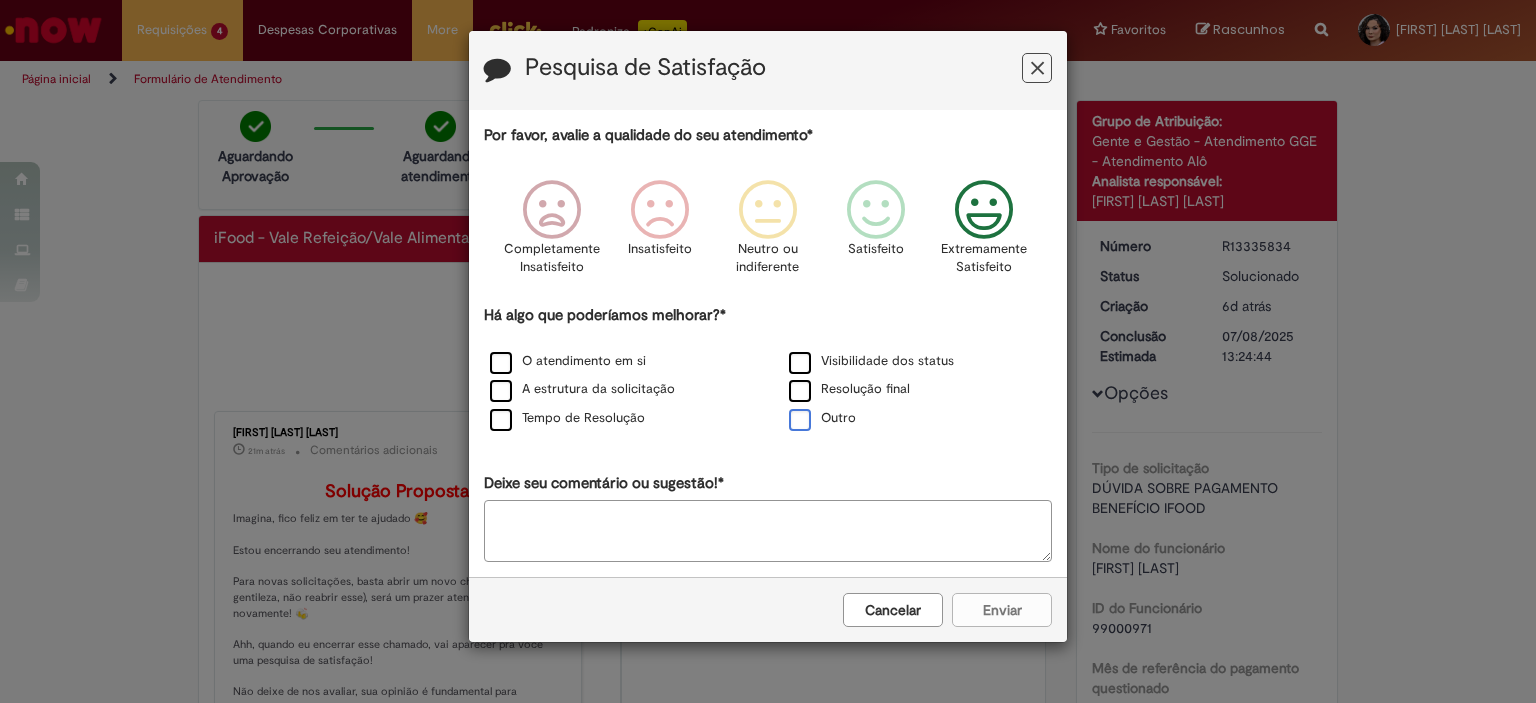 click on "Outro" at bounding box center [822, 418] 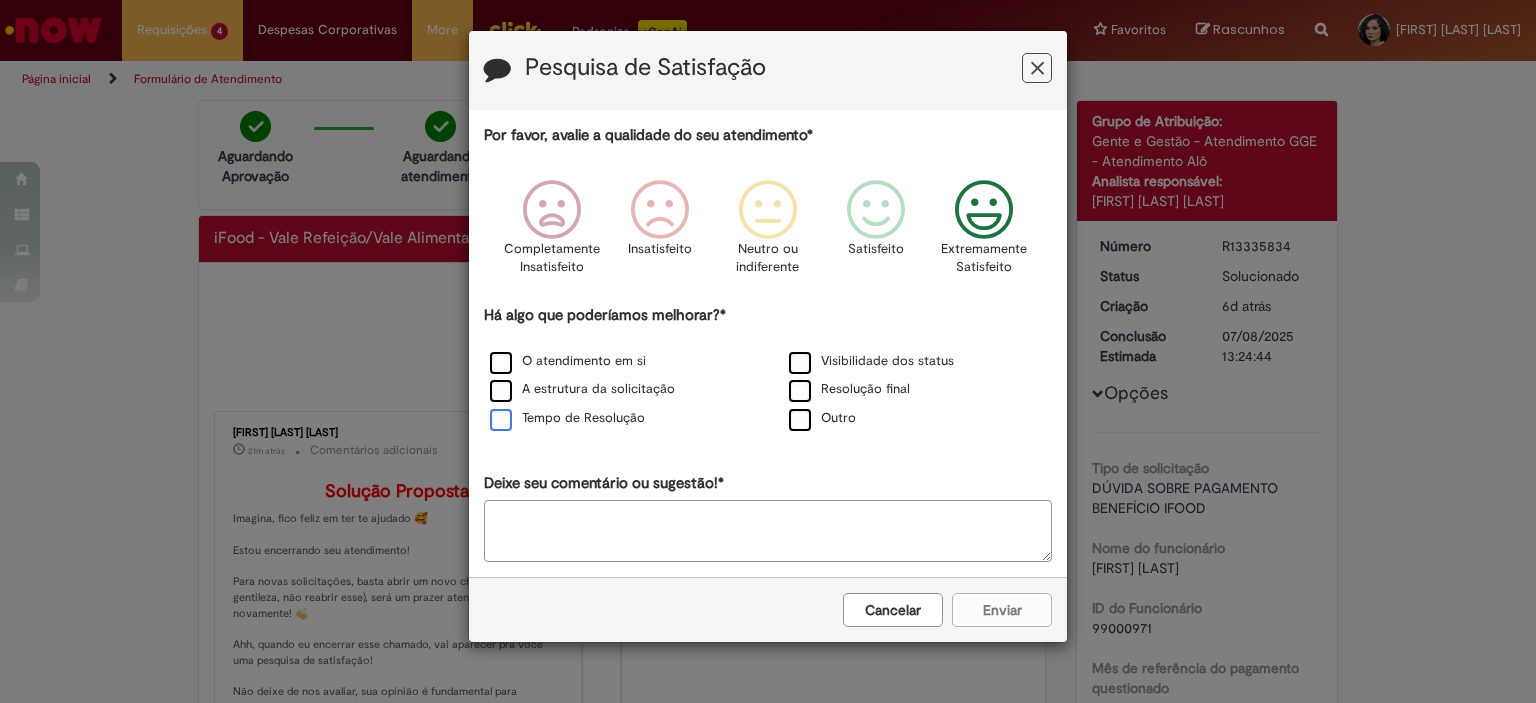 click on "Tempo de Resolução" at bounding box center [567, 418] 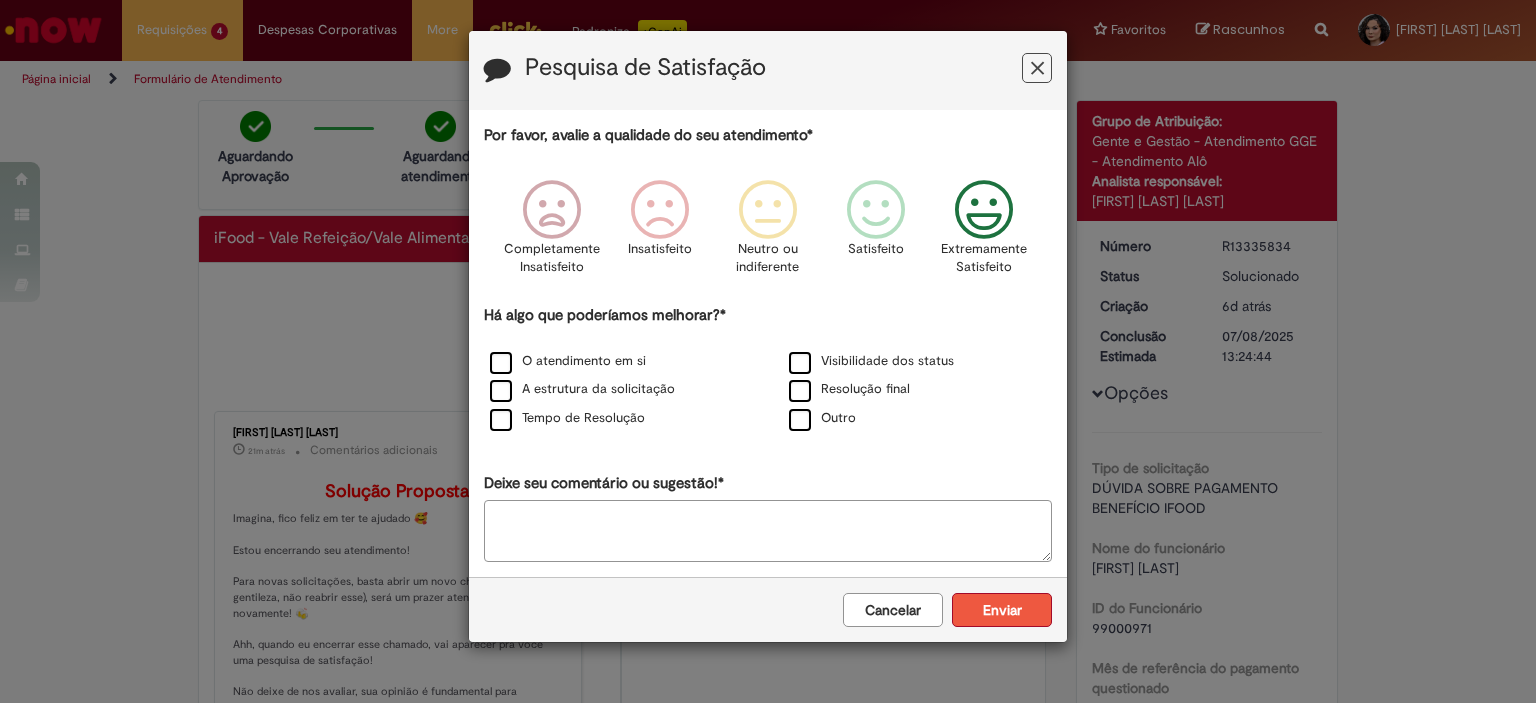click on "Enviar" at bounding box center (1002, 610) 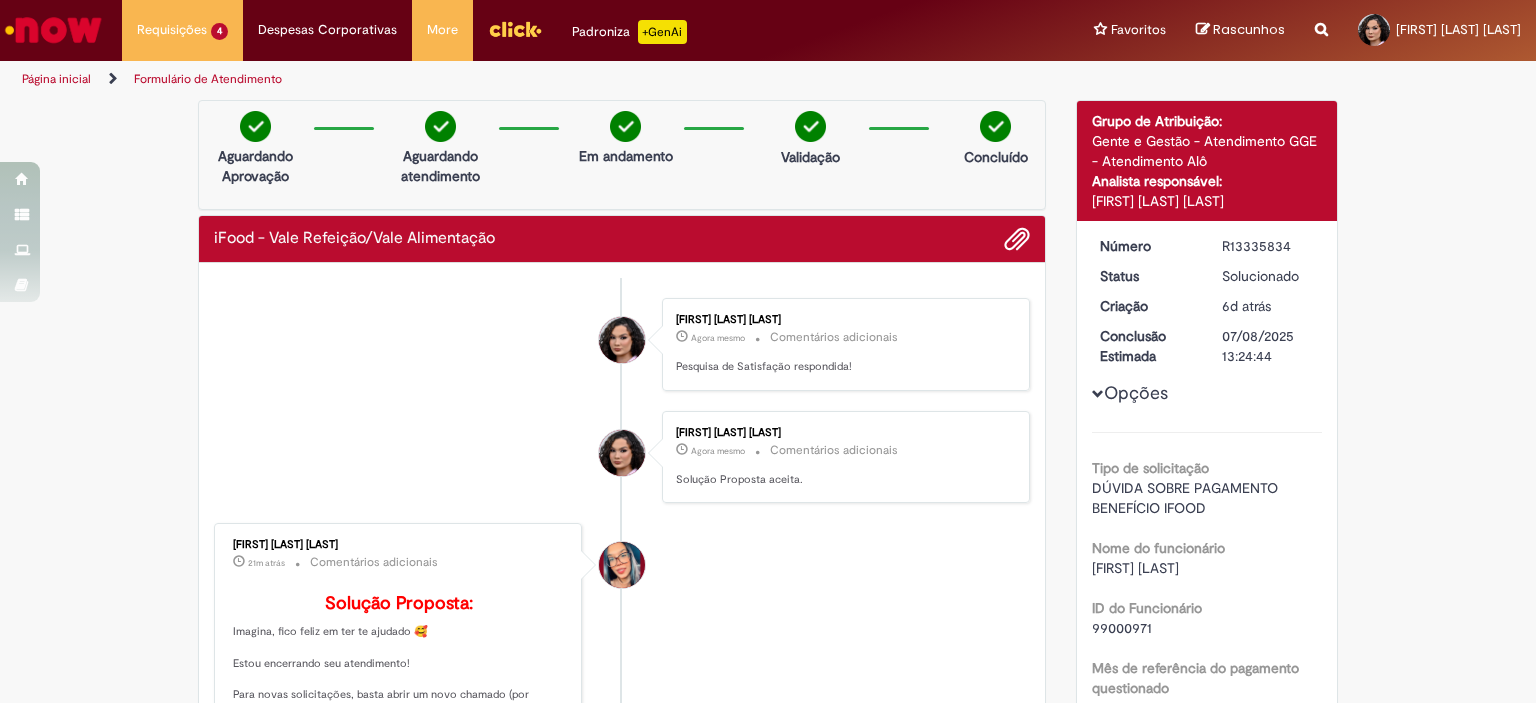 click on "Obrigado por compartilhar sua avaliação!
Fechar" at bounding box center (768, 86) 